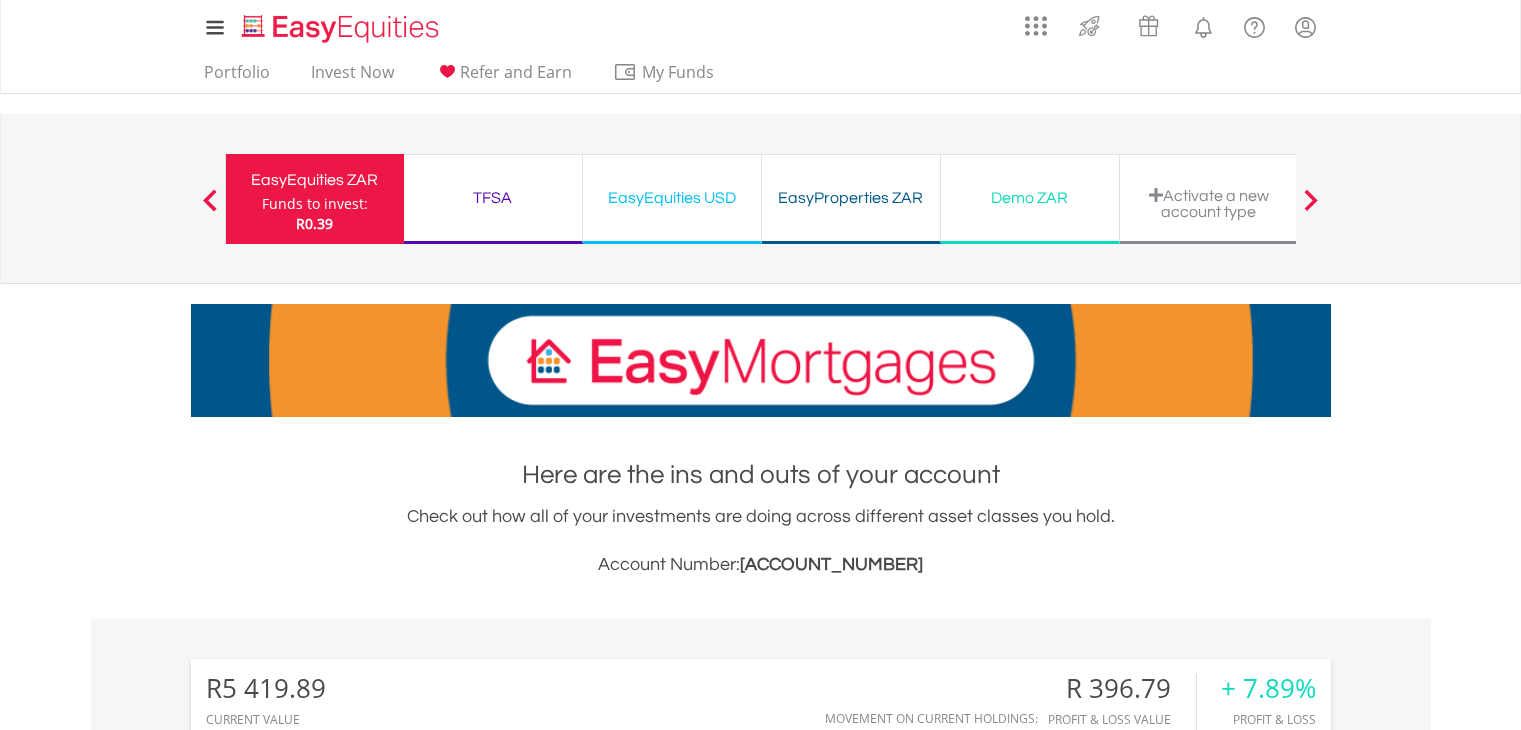 scroll, scrollTop: 400, scrollLeft: 0, axis: vertical 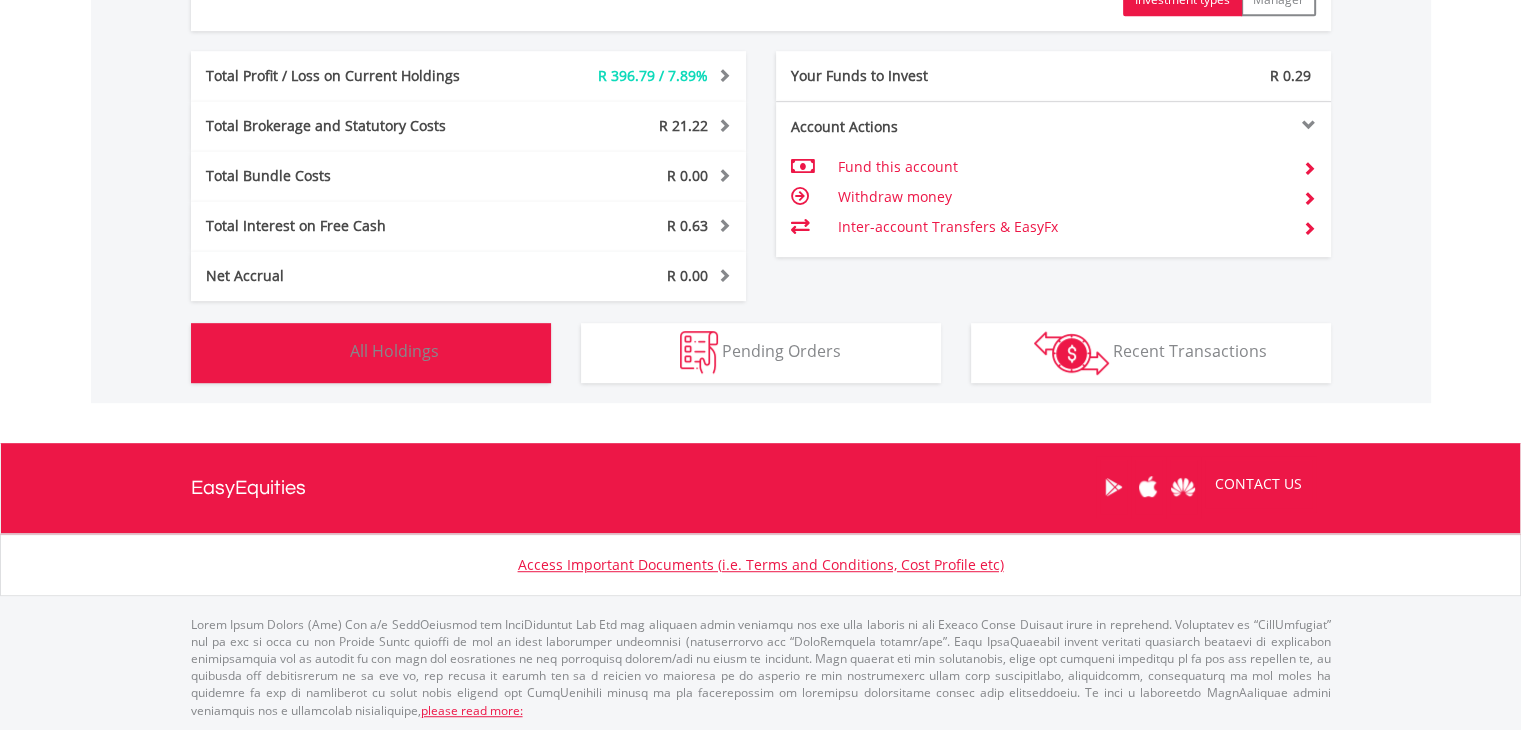 click on "Holdings
All Holdings" at bounding box center (371, 353) 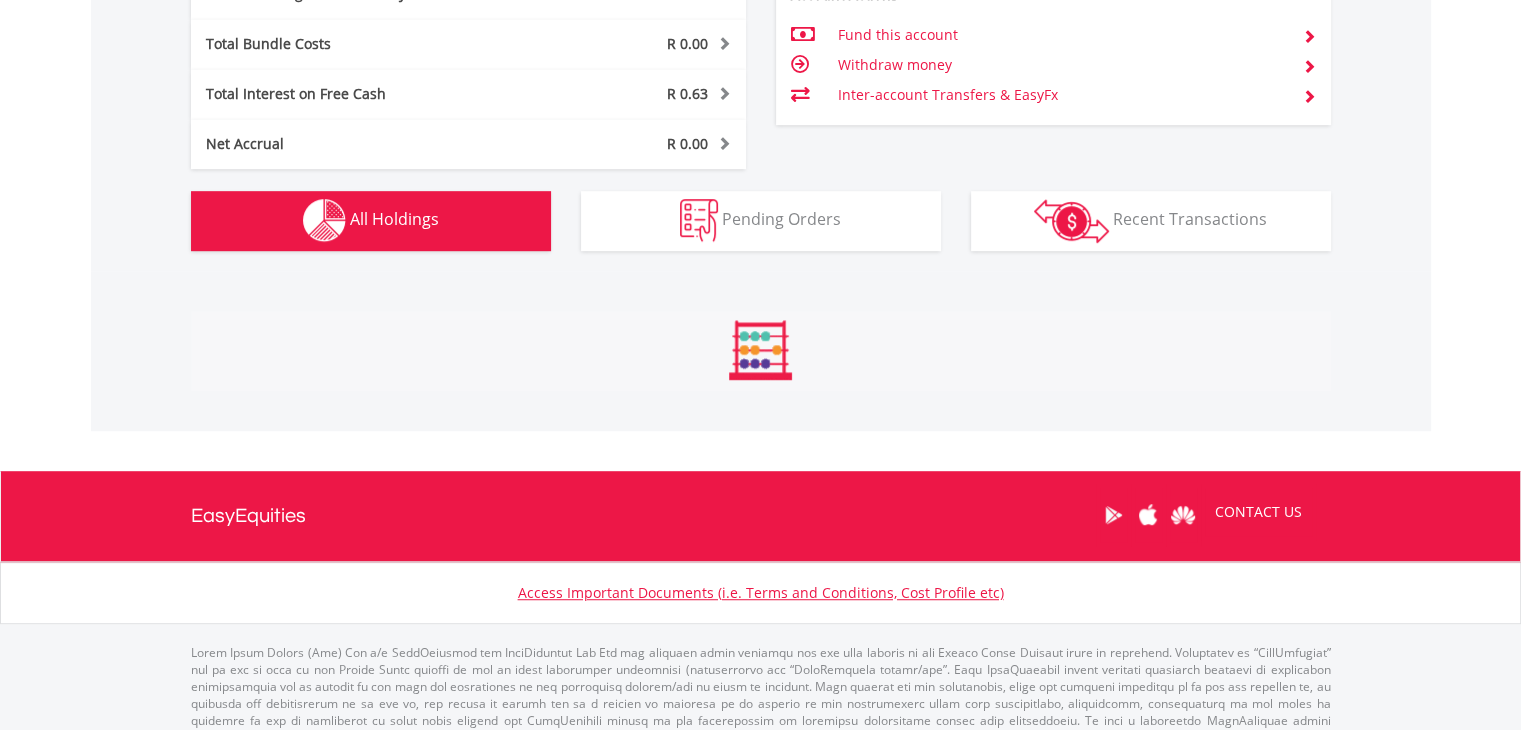 scroll, scrollTop: 1200, scrollLeft: 0, axis: vertical 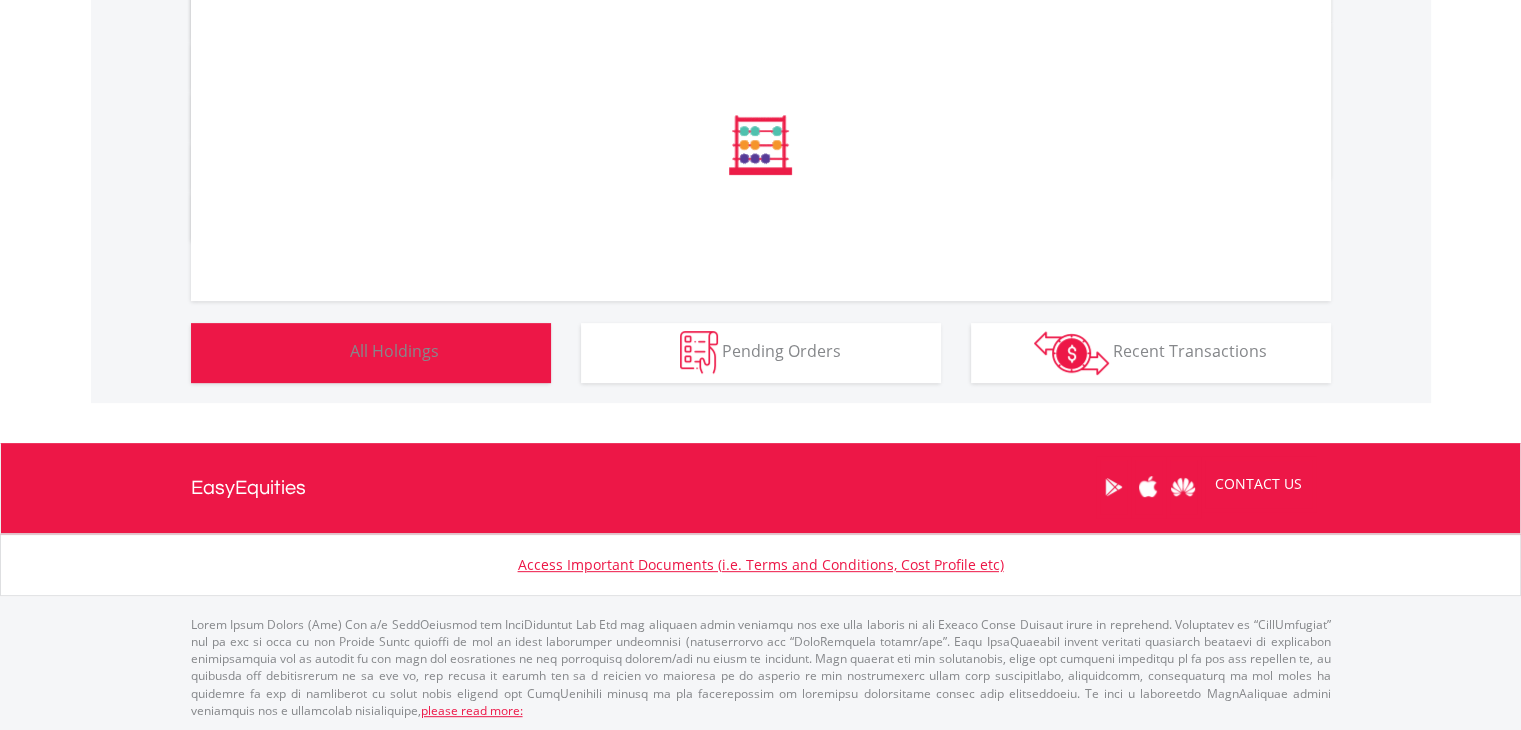 click on "Holdings
All Holdings" at bounding box center (371, 353) 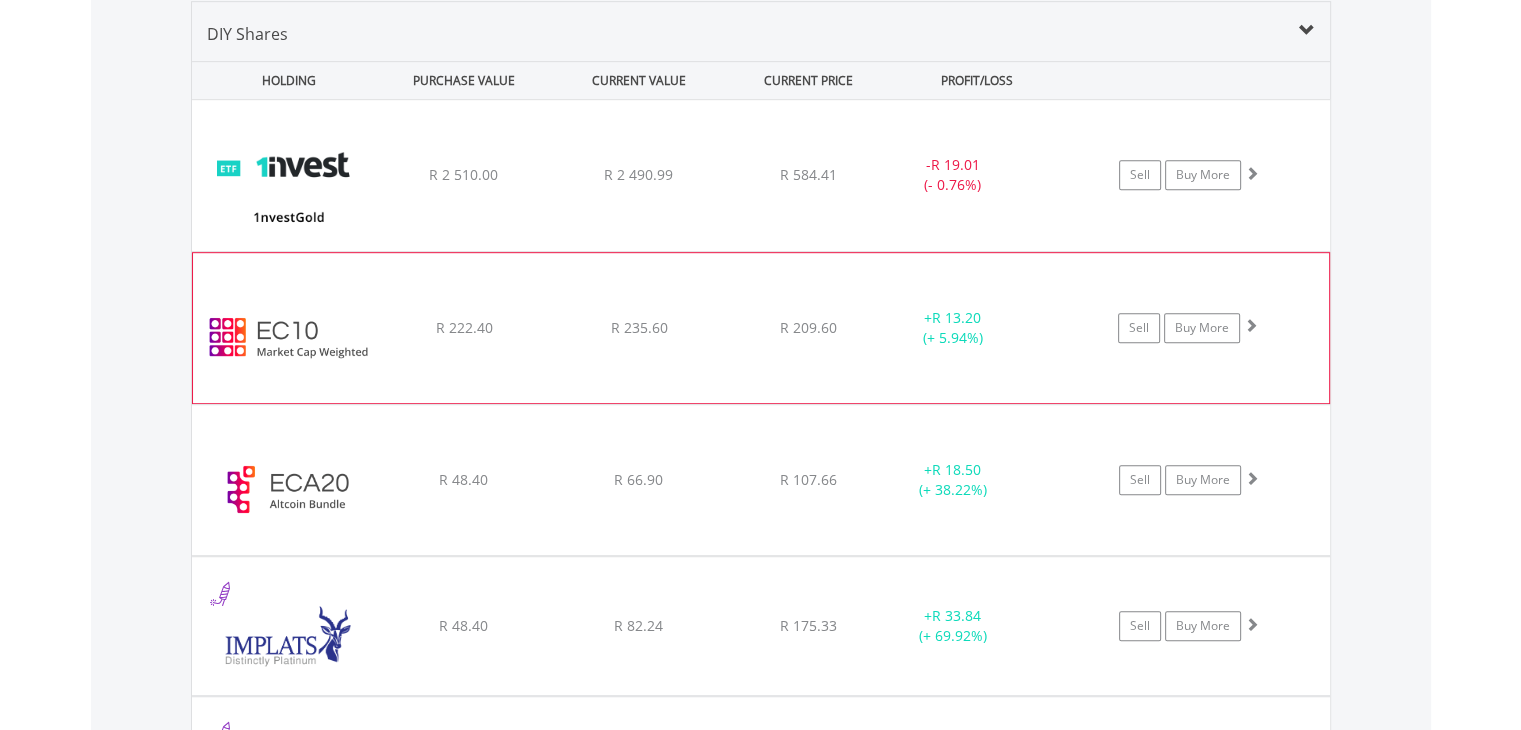 scroll, scrollTop: 1481, scrollLeft: 0, axis: vertical 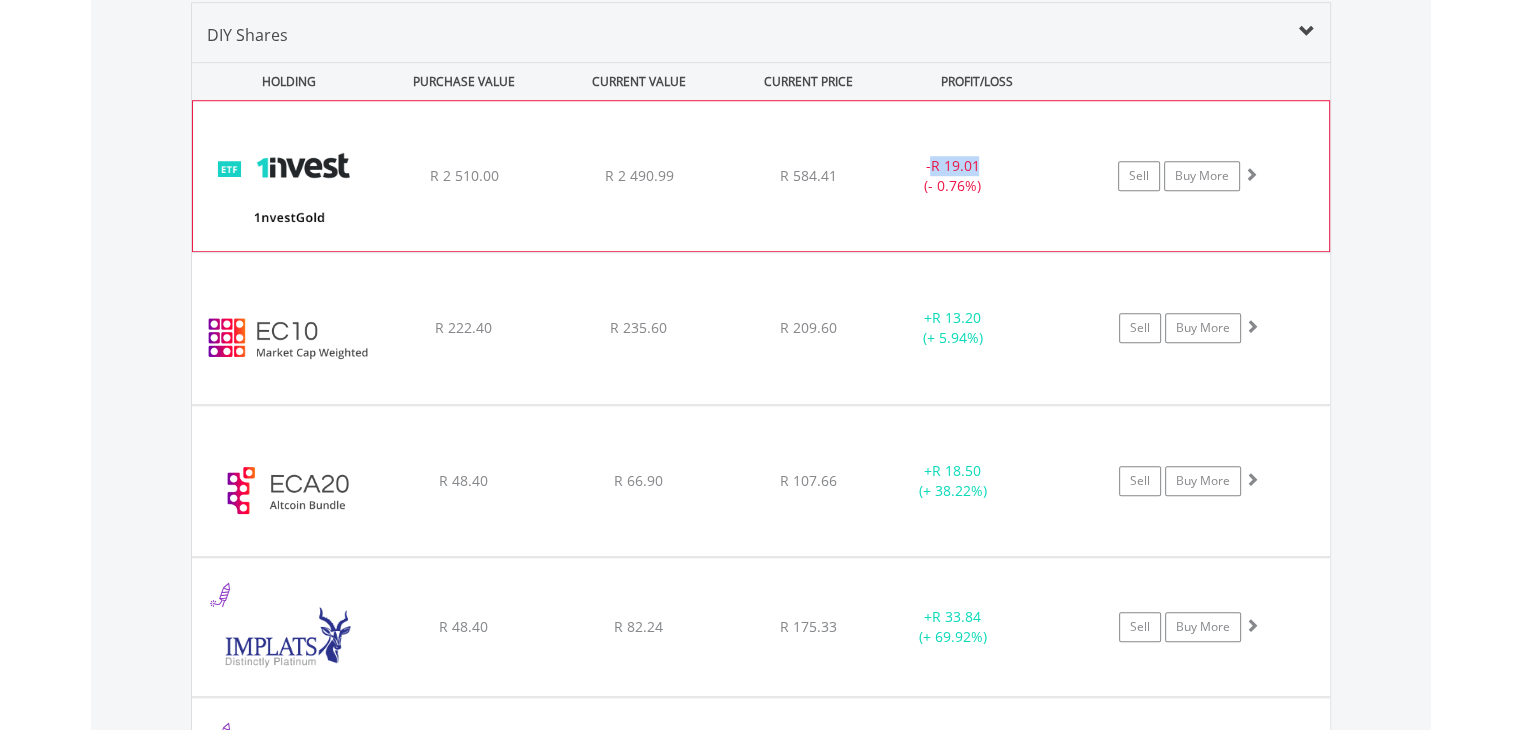 drag, startPoint x: 931, startPoint y: 158, endPoint x: 997, endPoint y: 156, distance: 66.0303 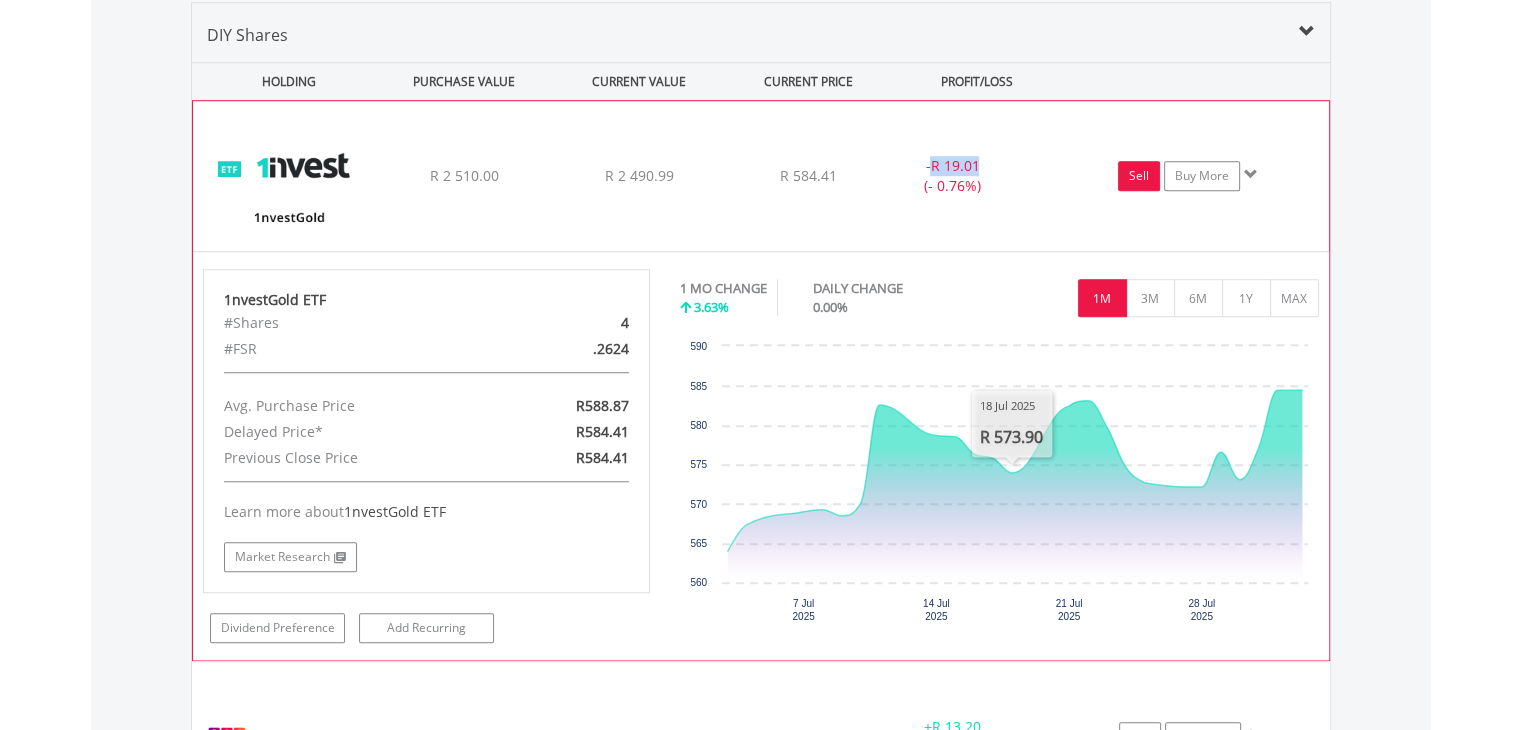 click on "Sell" at bounding box center [1139, 176] 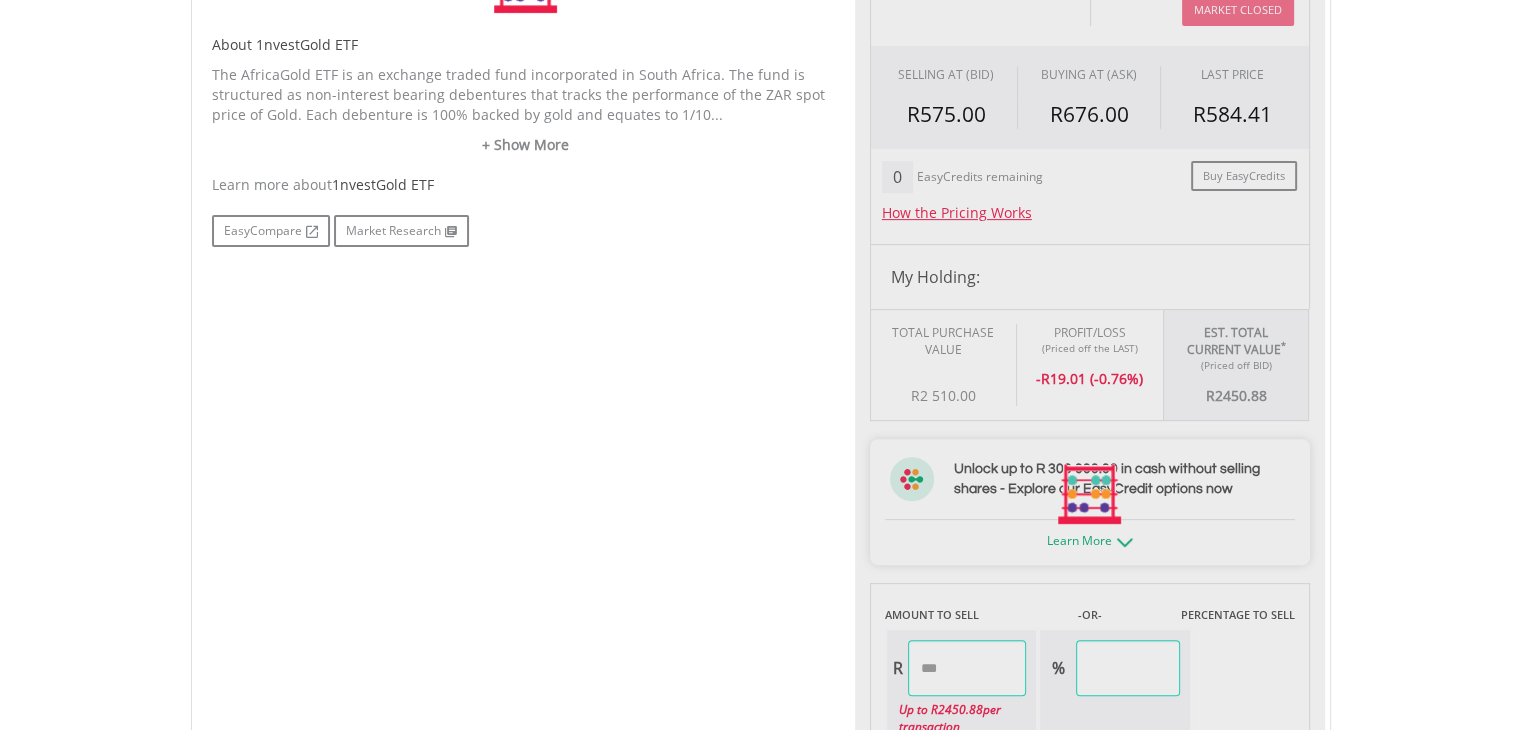 scroll, scrollTop: 616, scrollLeft: 0, axis: vertical 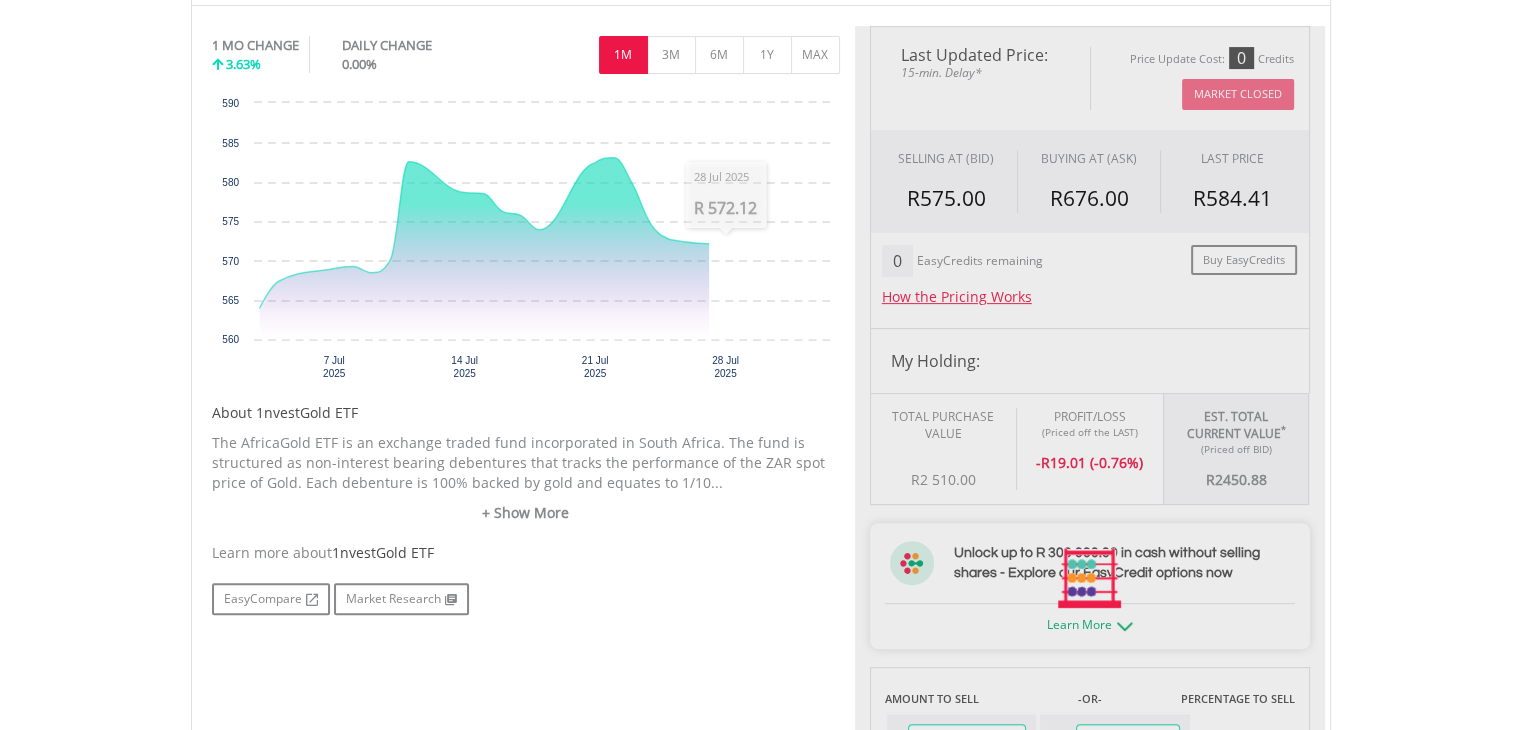 type on "*******" 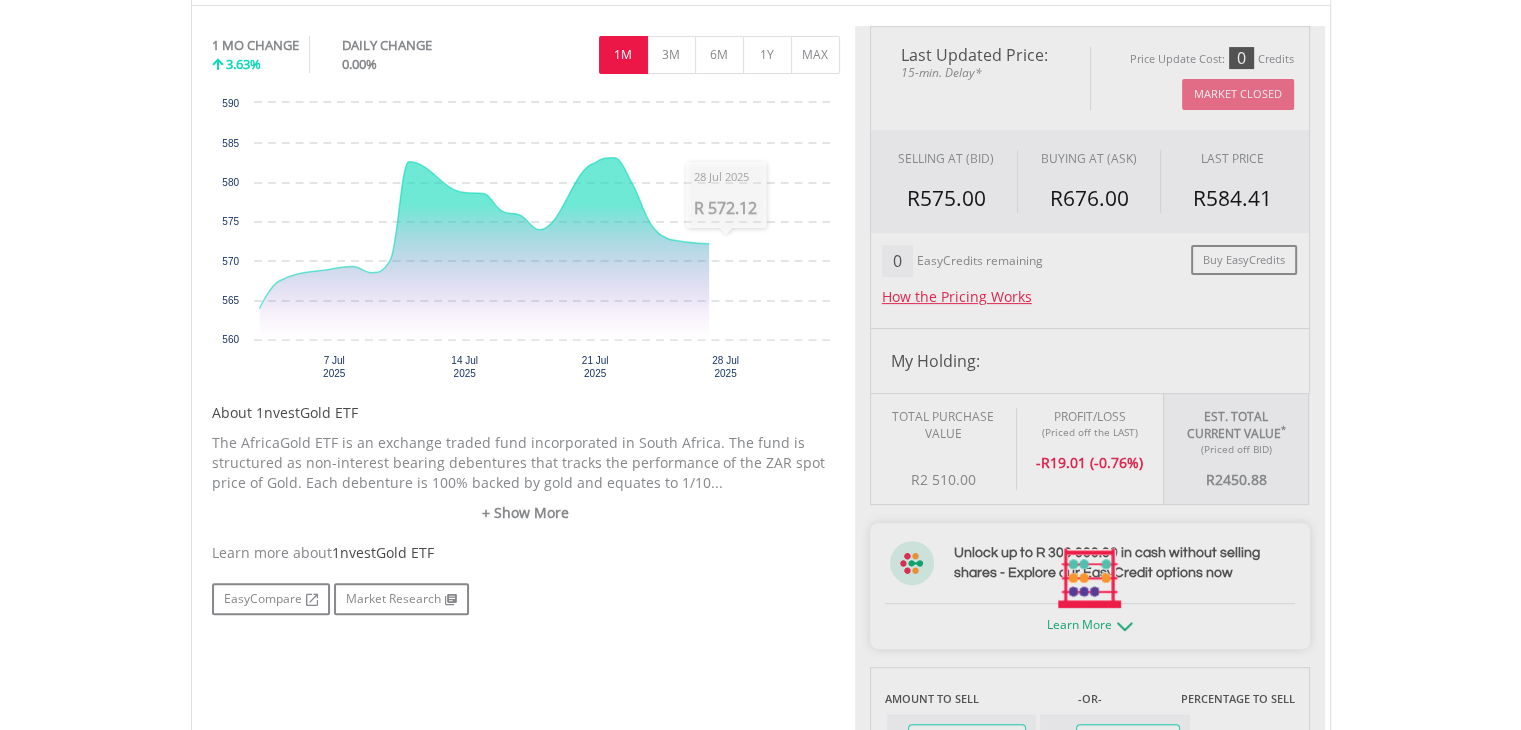 type on "******" 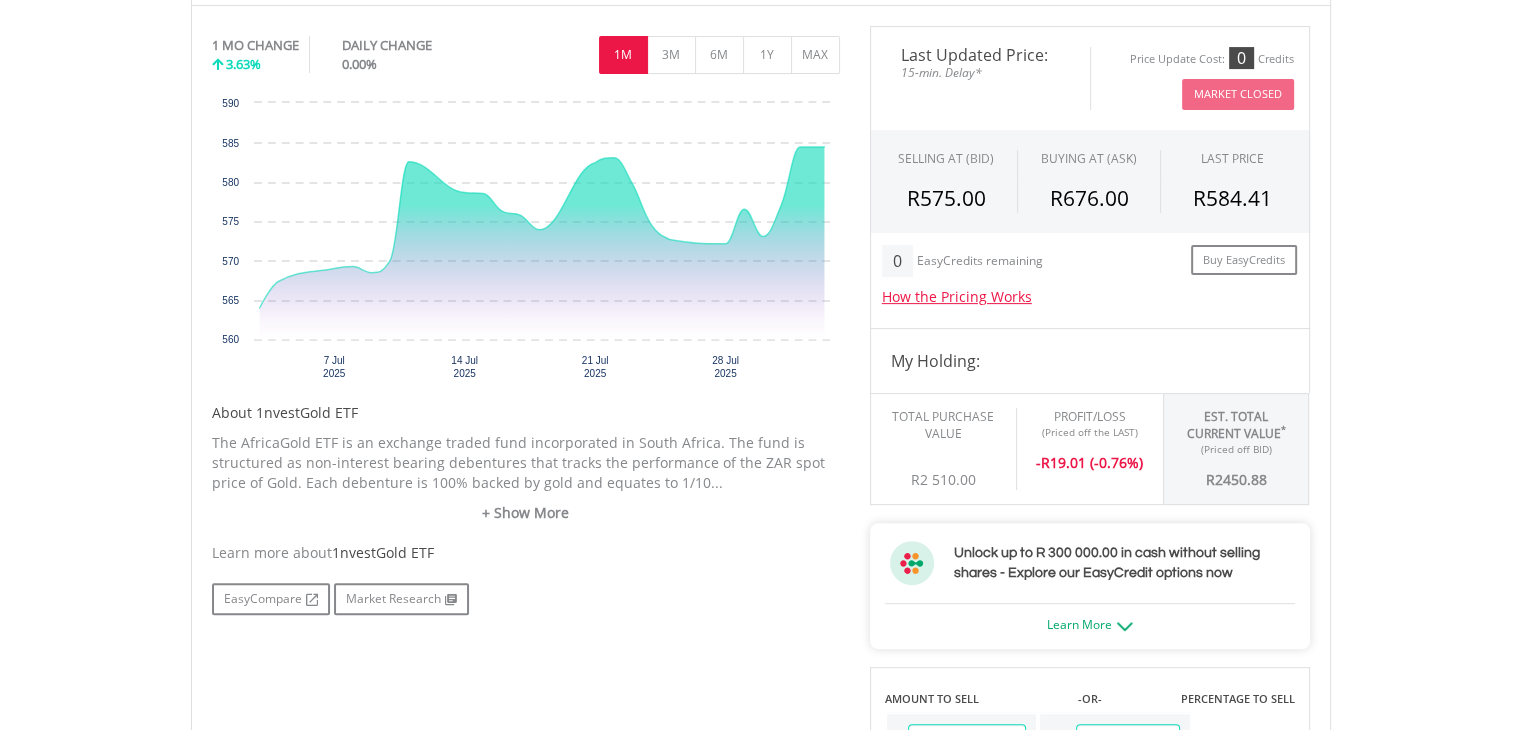 click on "My Investments
Invest Now
New Listings
Sell
My Recurring Investments
Pending Orders
Switch Unit Trusts
Vouchers
Buy a Voucher
Redeem a Voucher" at bounding box center (760, 711) 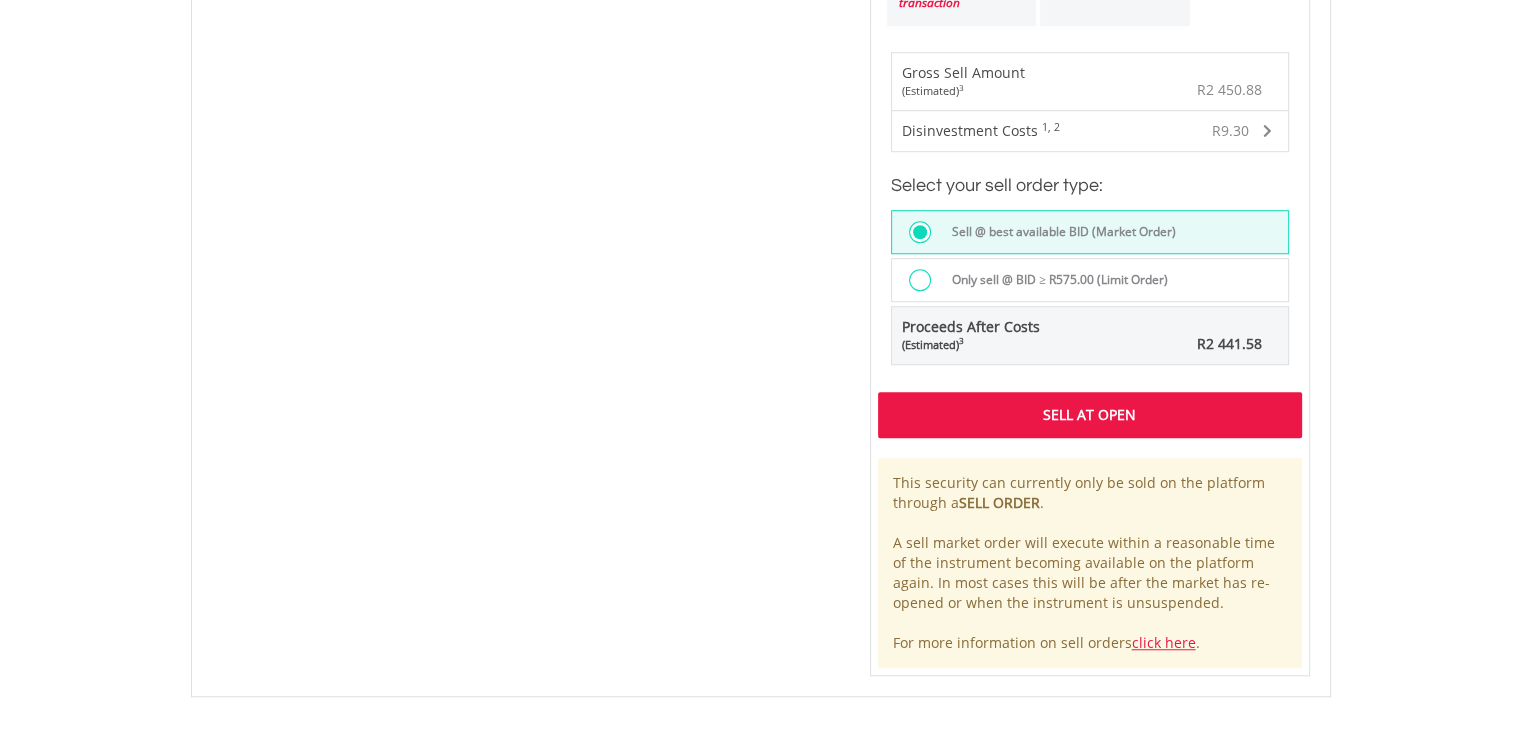 scroll, scrollTop: 1516, scrollLeft: 0, axis: vertical 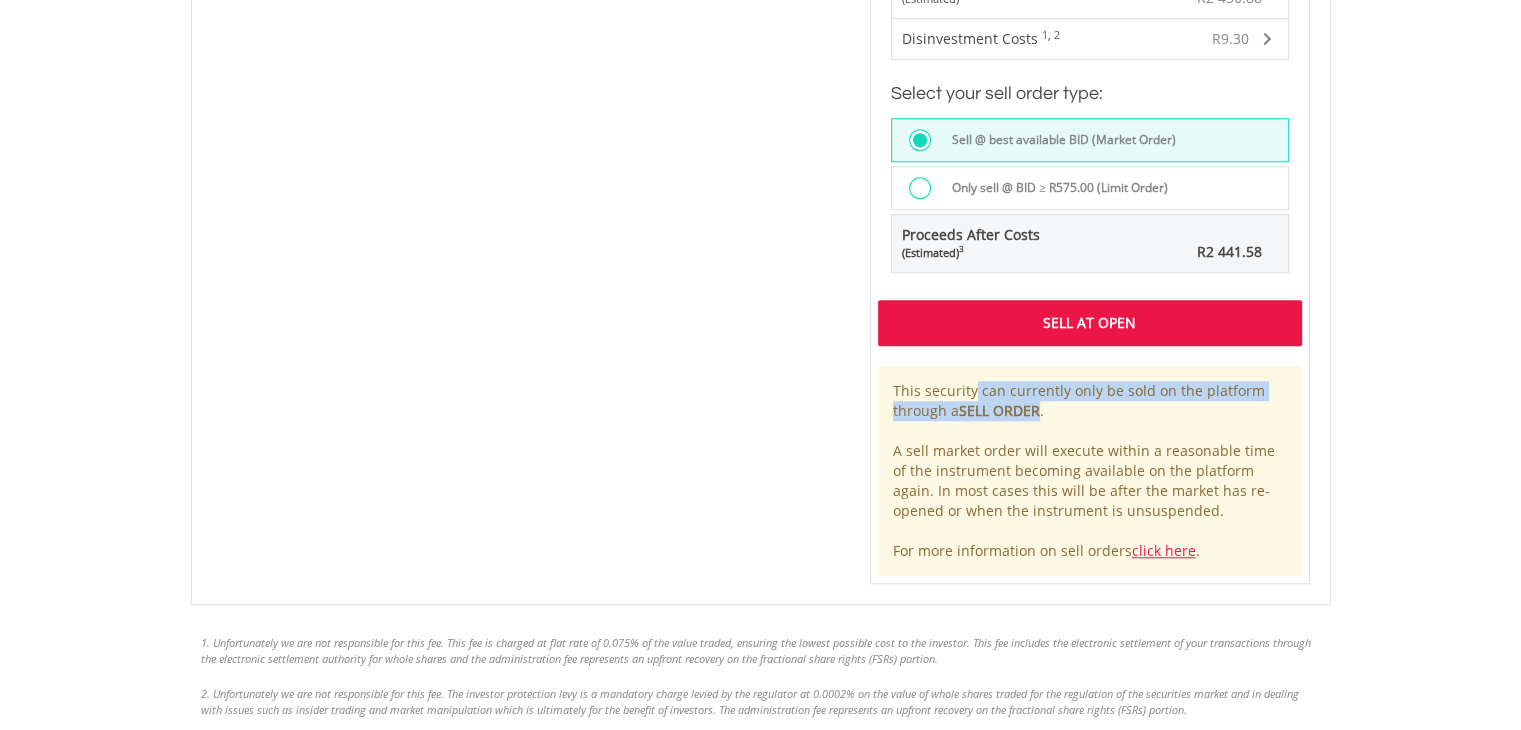 drag, startPoint x: 888, startPoint y: 383, endPoint x: 1039, endPoint y: 397, distance: 151.64761 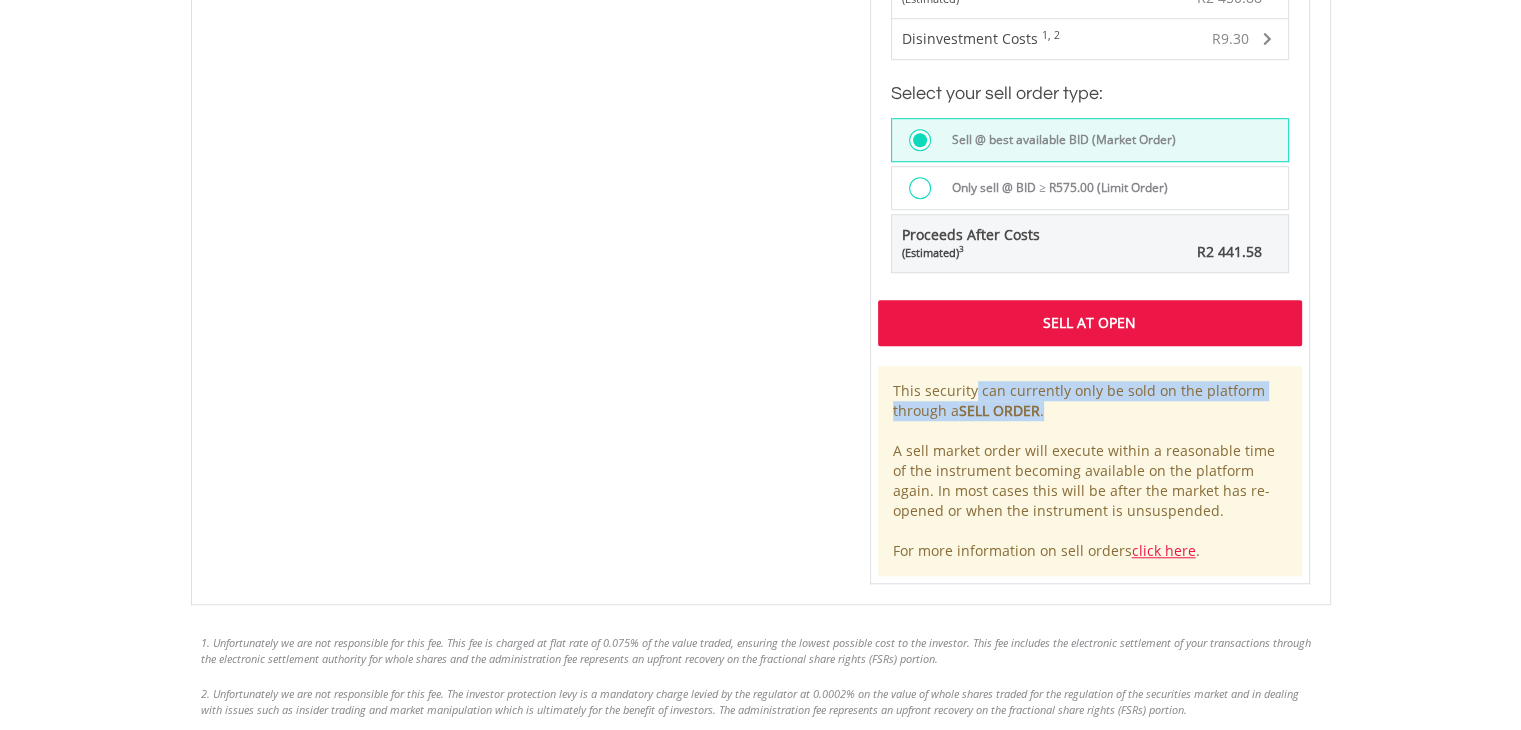 drag, startPoint x: 1084, startPoint y: 406, endPoint x: 872, endPoint y: 372, distance: 214.7091 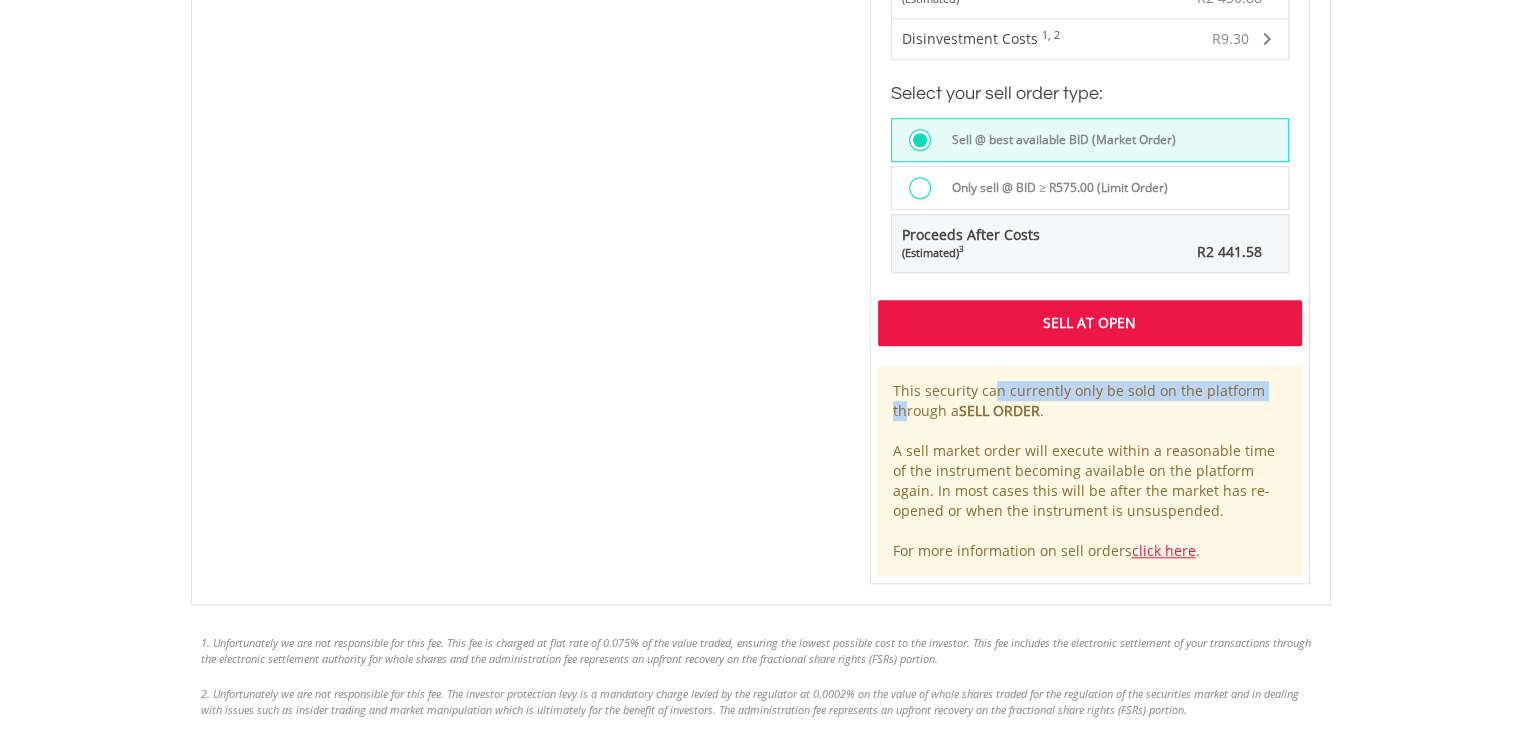 drag, startPoint x: 915, startPoint y: 383, endPoint x: 1186, endPoint y: 379, distance: 271.0295 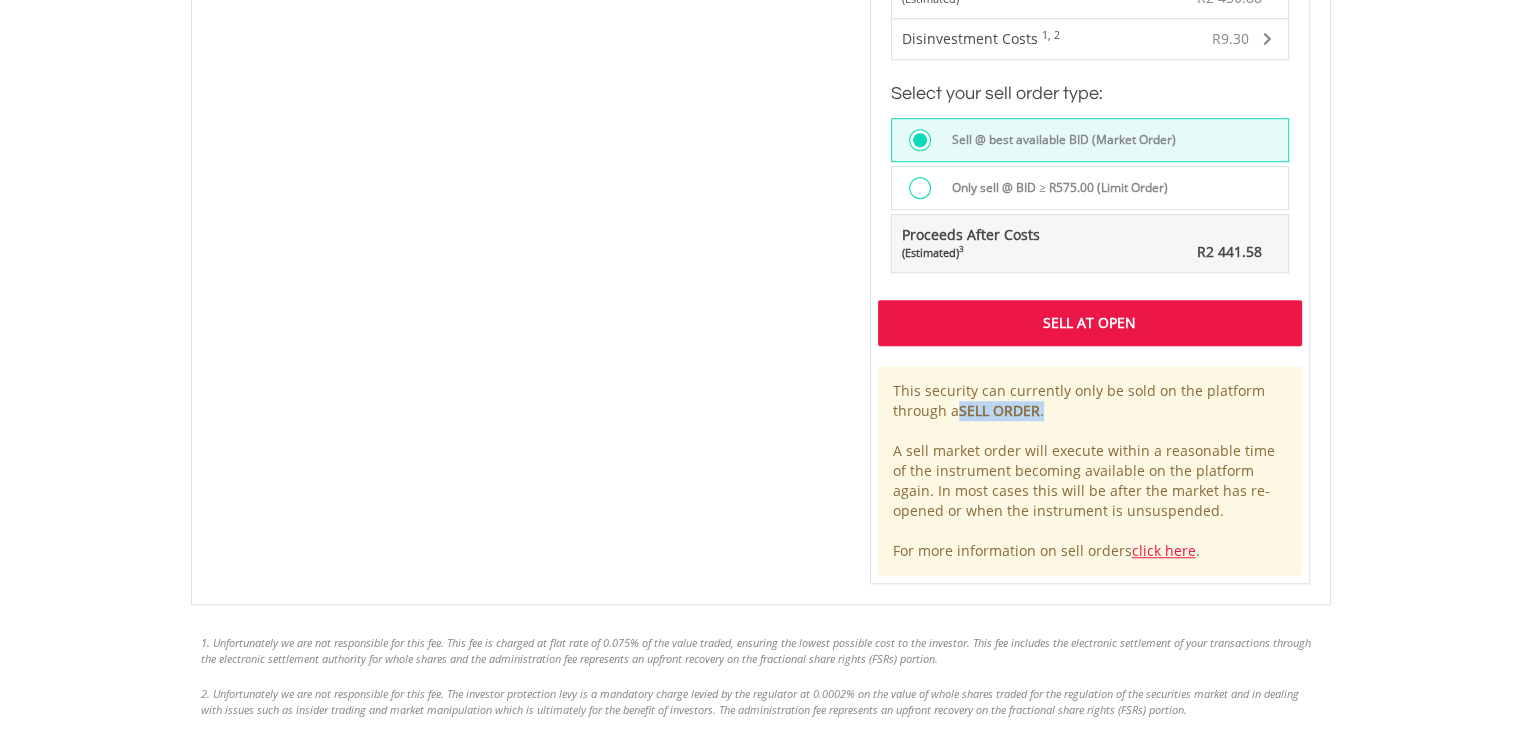 drag, startPoint x: 960, startPoint y: 409, endPoint x: 1059, endPoint y: 409, distance: 99 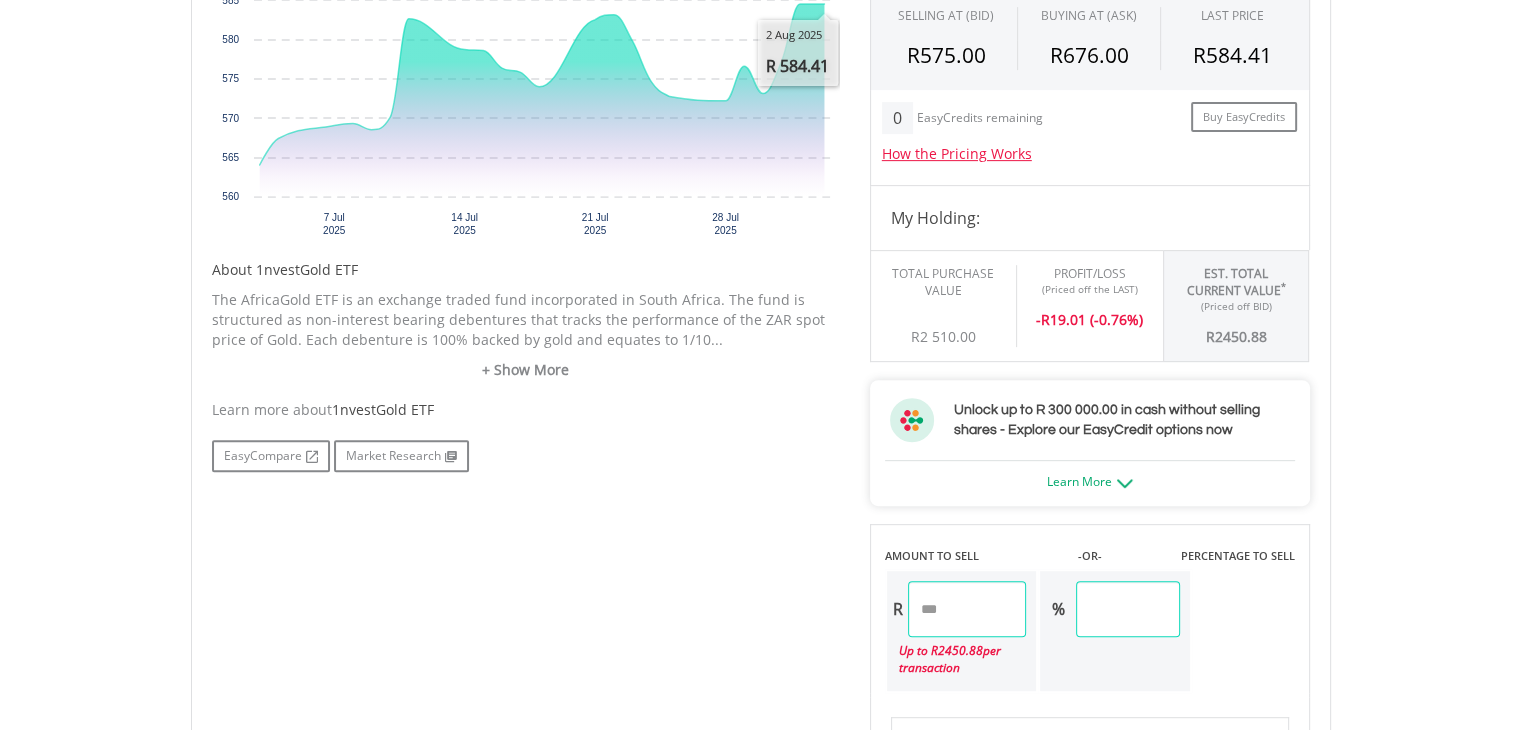 scroll, scrollTop: 1116, scrollLeft: 0, axis: vertical 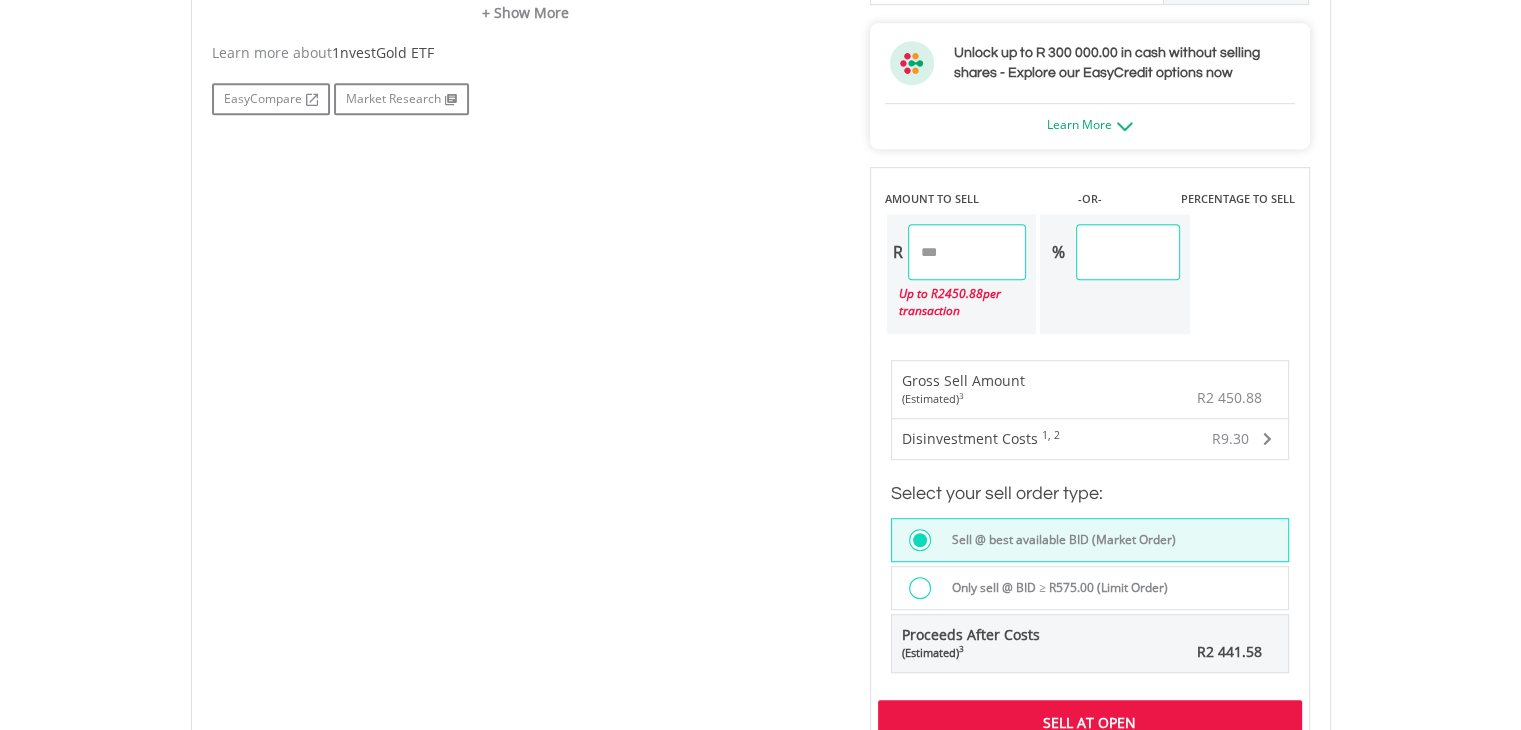 click on "My Investments
Invest Now
New Listings
Sell
My Recurring Investments
Pending Orders
Switch Unit Trusts
Vouchers
Buy a Voucher
Redeem a Voucher" at bounding box center [760, 211] 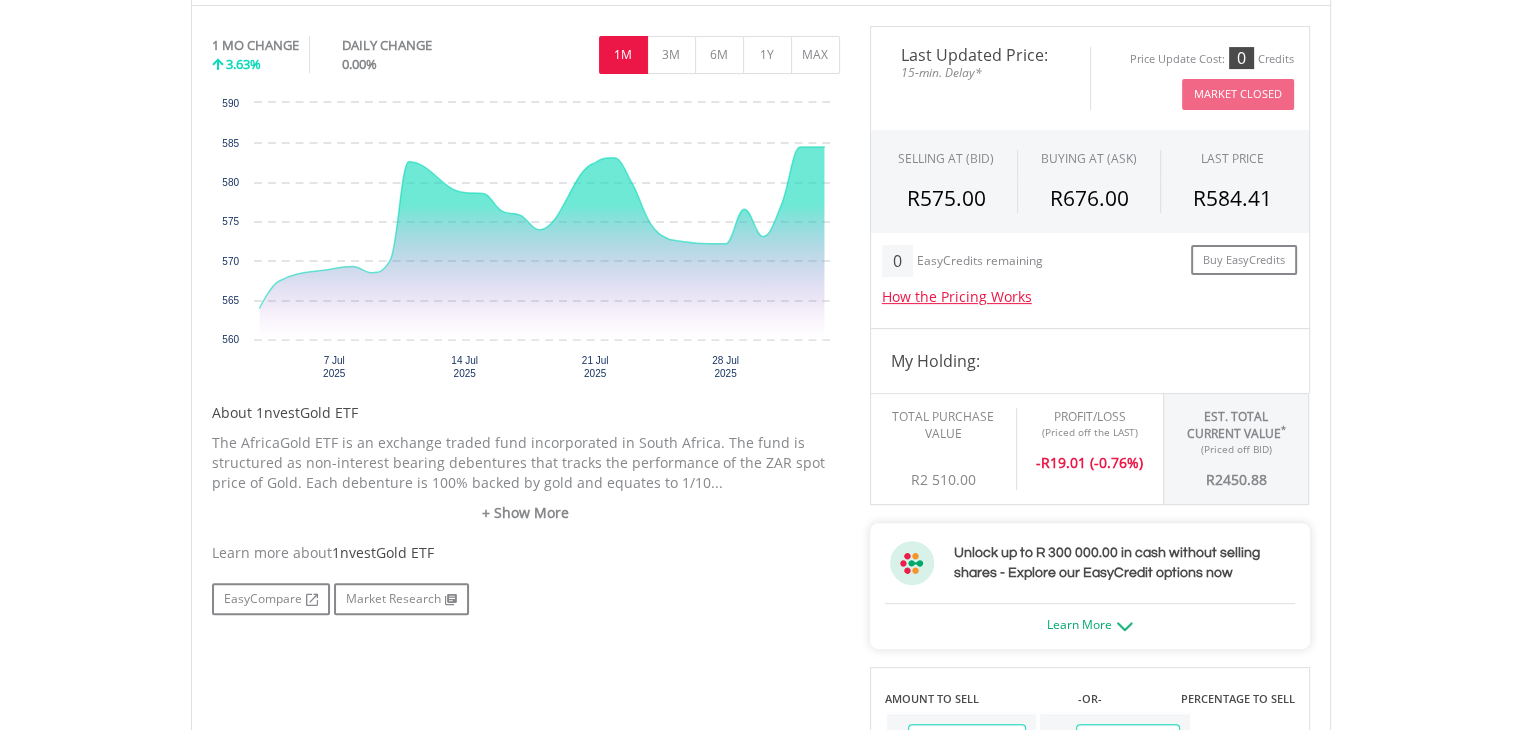 scroll, scrollTop: 0, scrollLeft: 0, axis: both 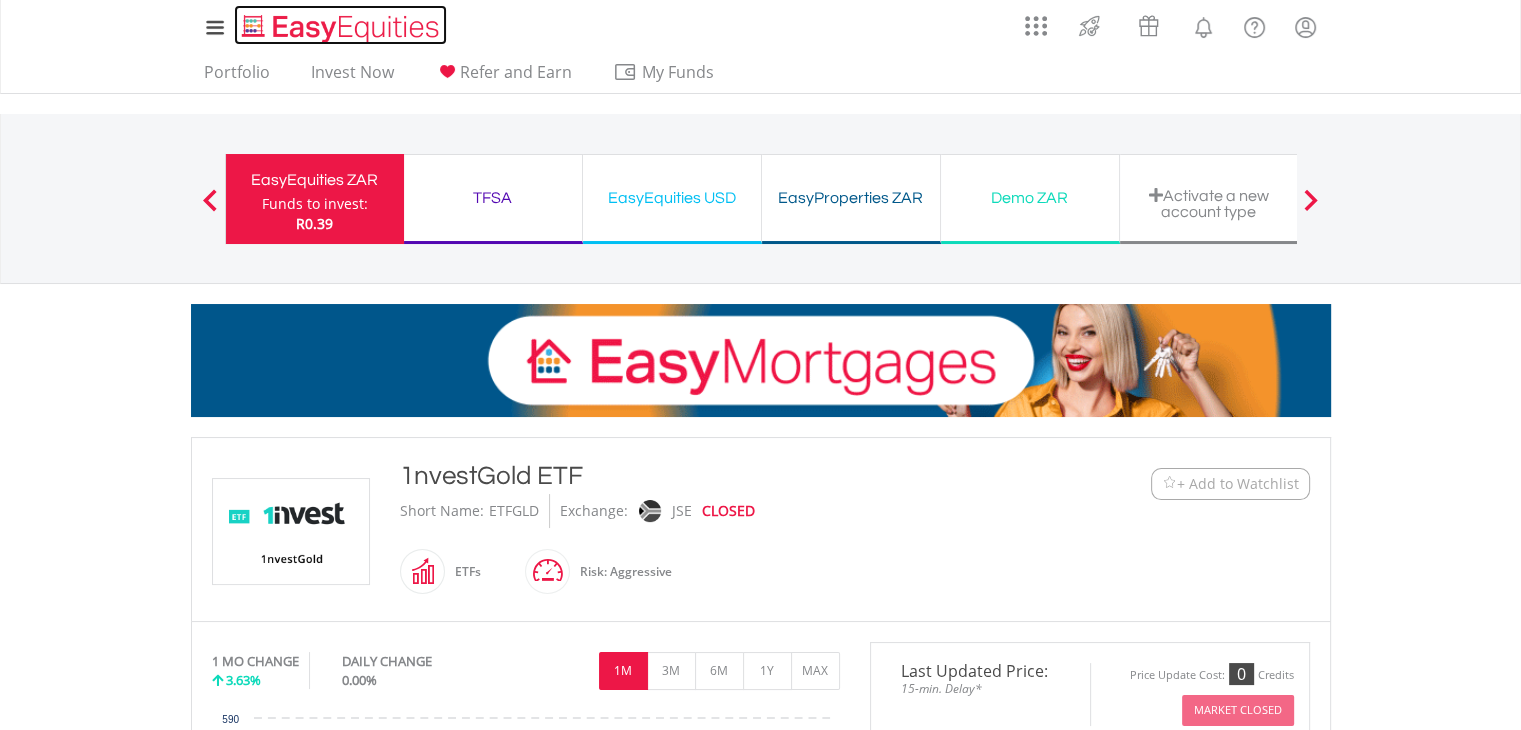 click at bounding box center (342, 28) 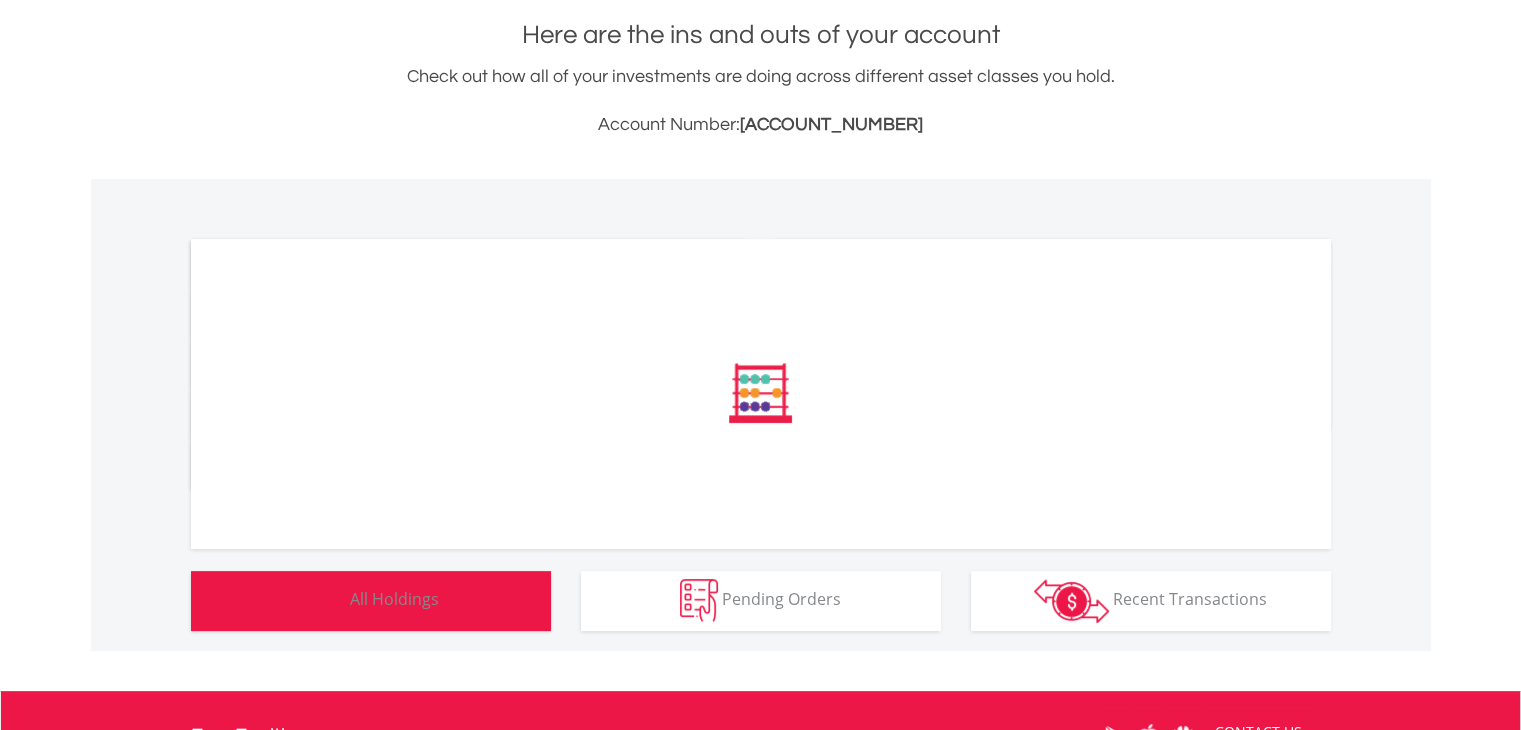 click on "Holdings
All Holdings" at bounding box center (371, 601) 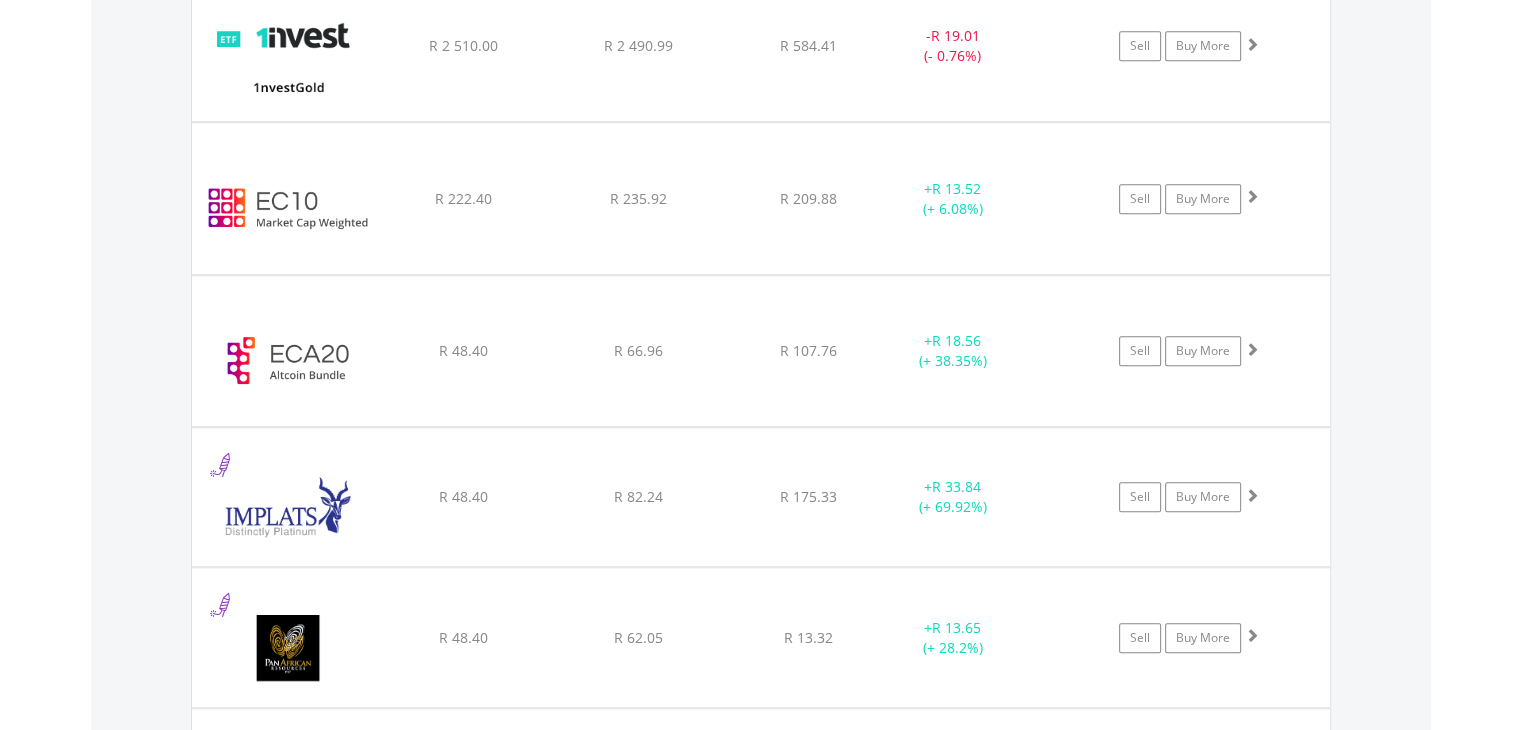 scroll, scrollTop: 1476, scrollLeft: 0, axis: vertical 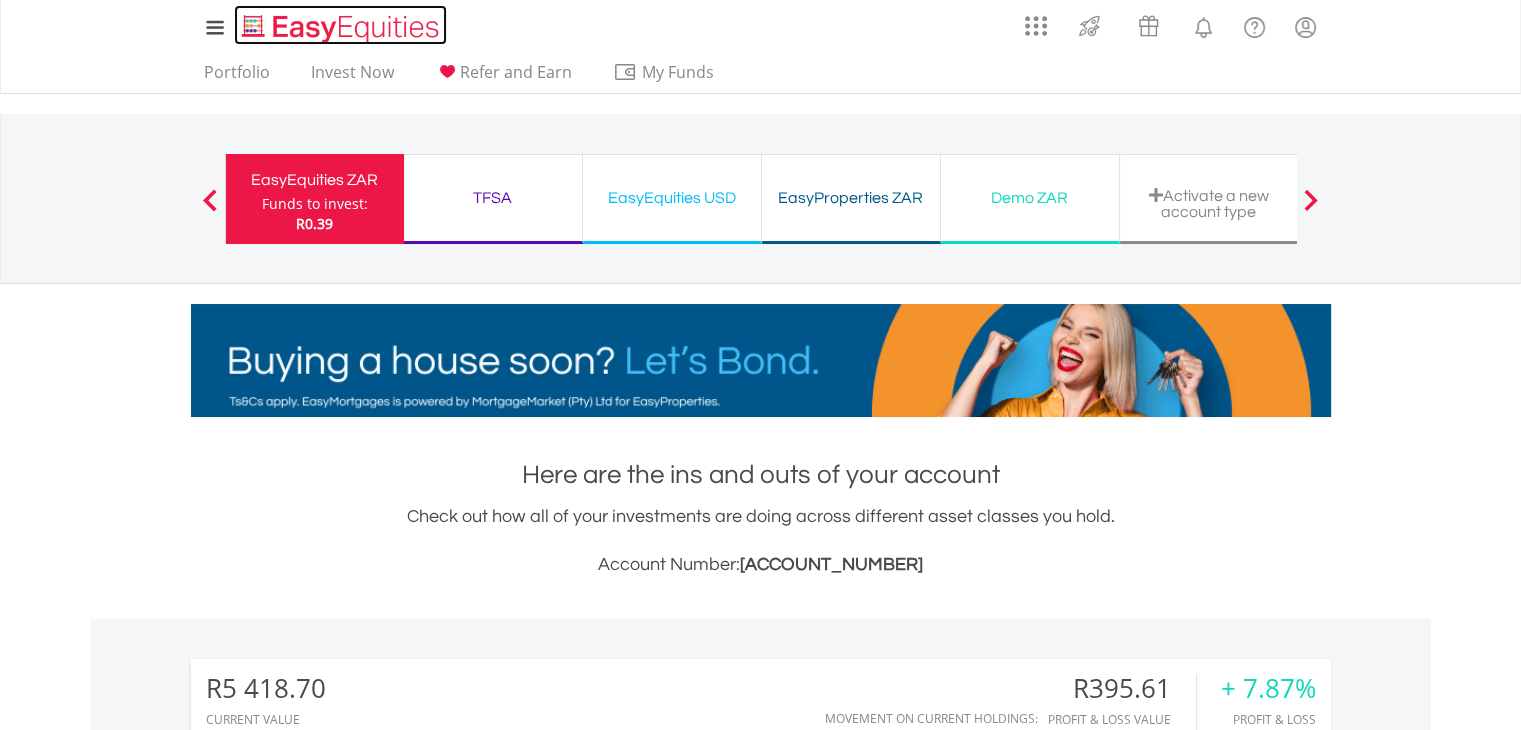 click at bounding box center [342, 28] 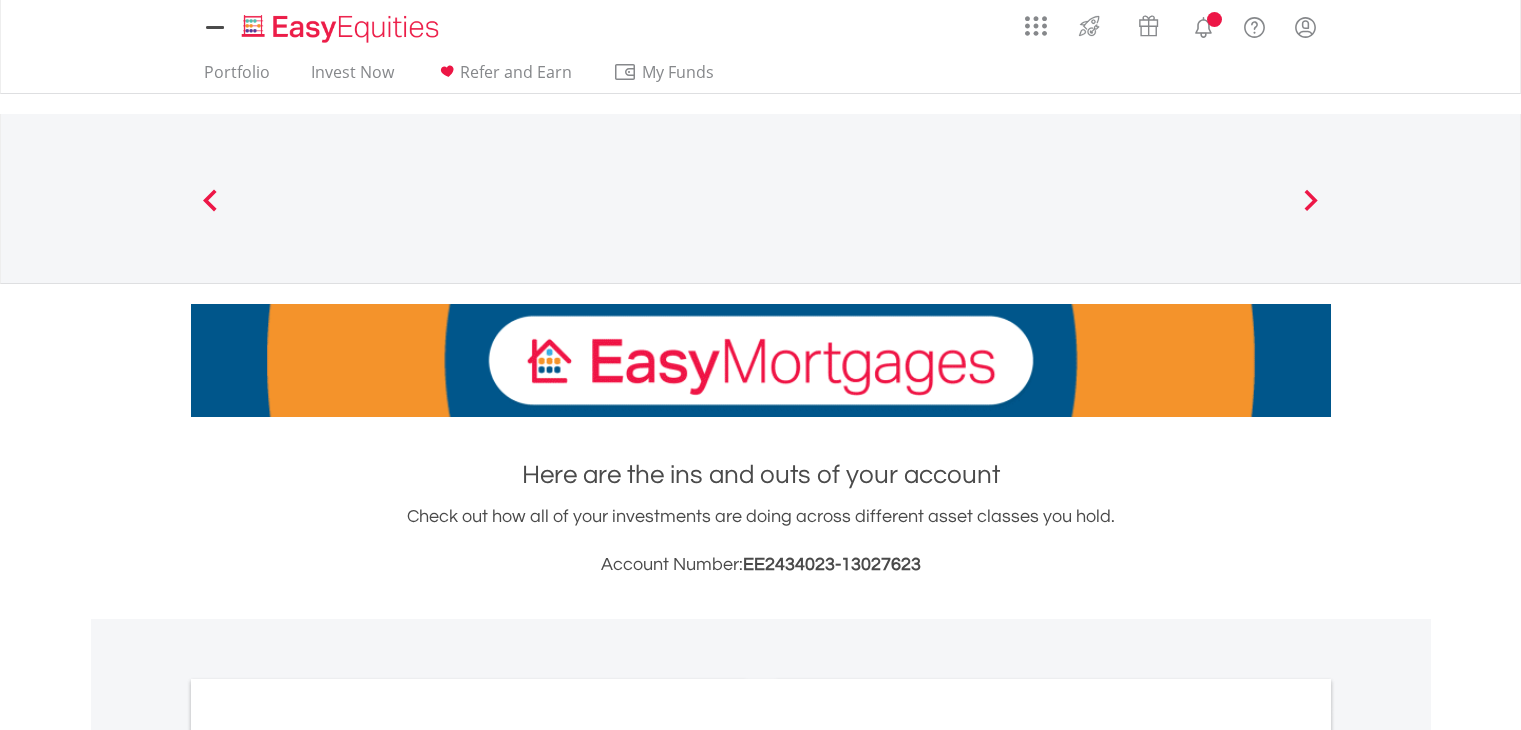 scroll, scrollTop: 0, scrollLeft: 0, axis: both 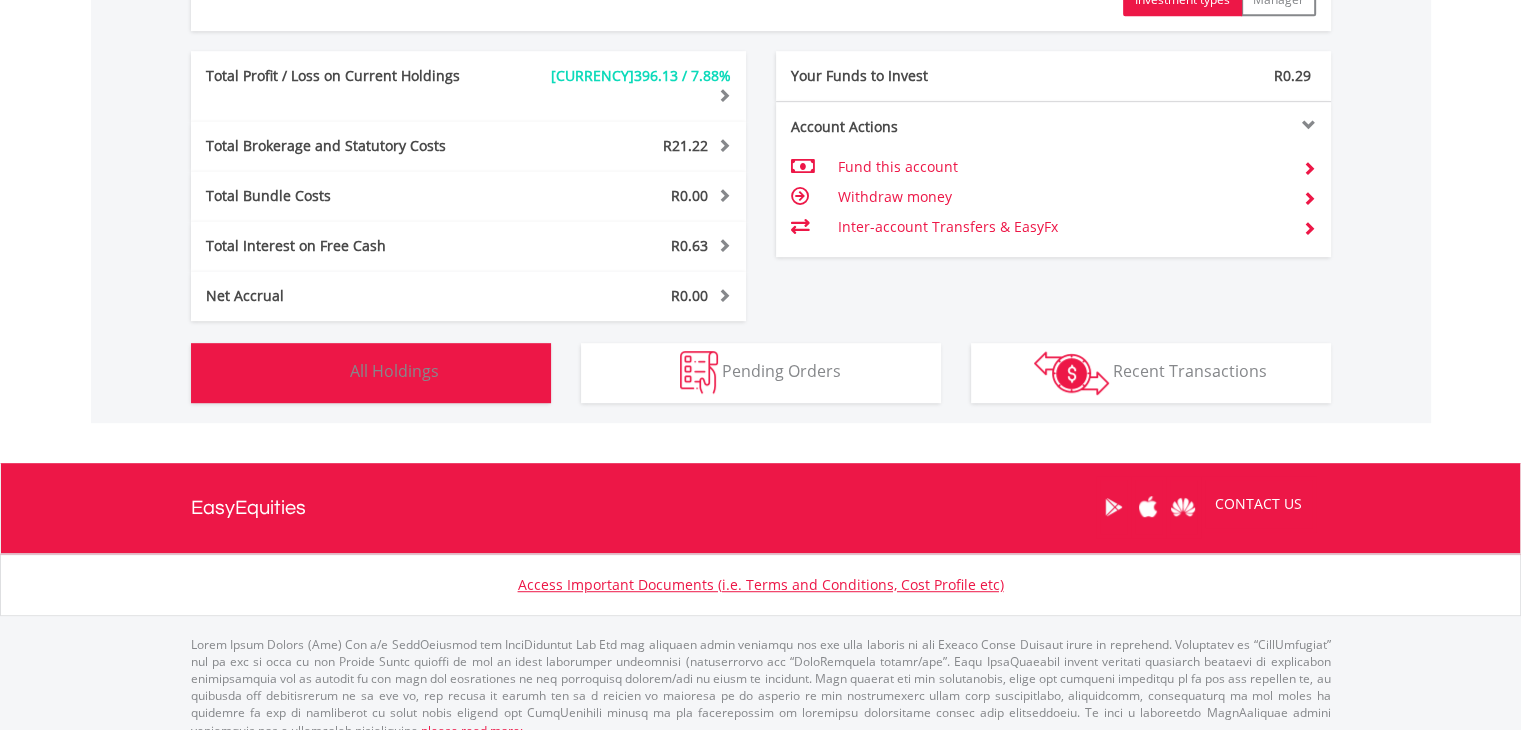 click on "Holdings
All Holdings" at bounding box center (371, 373) 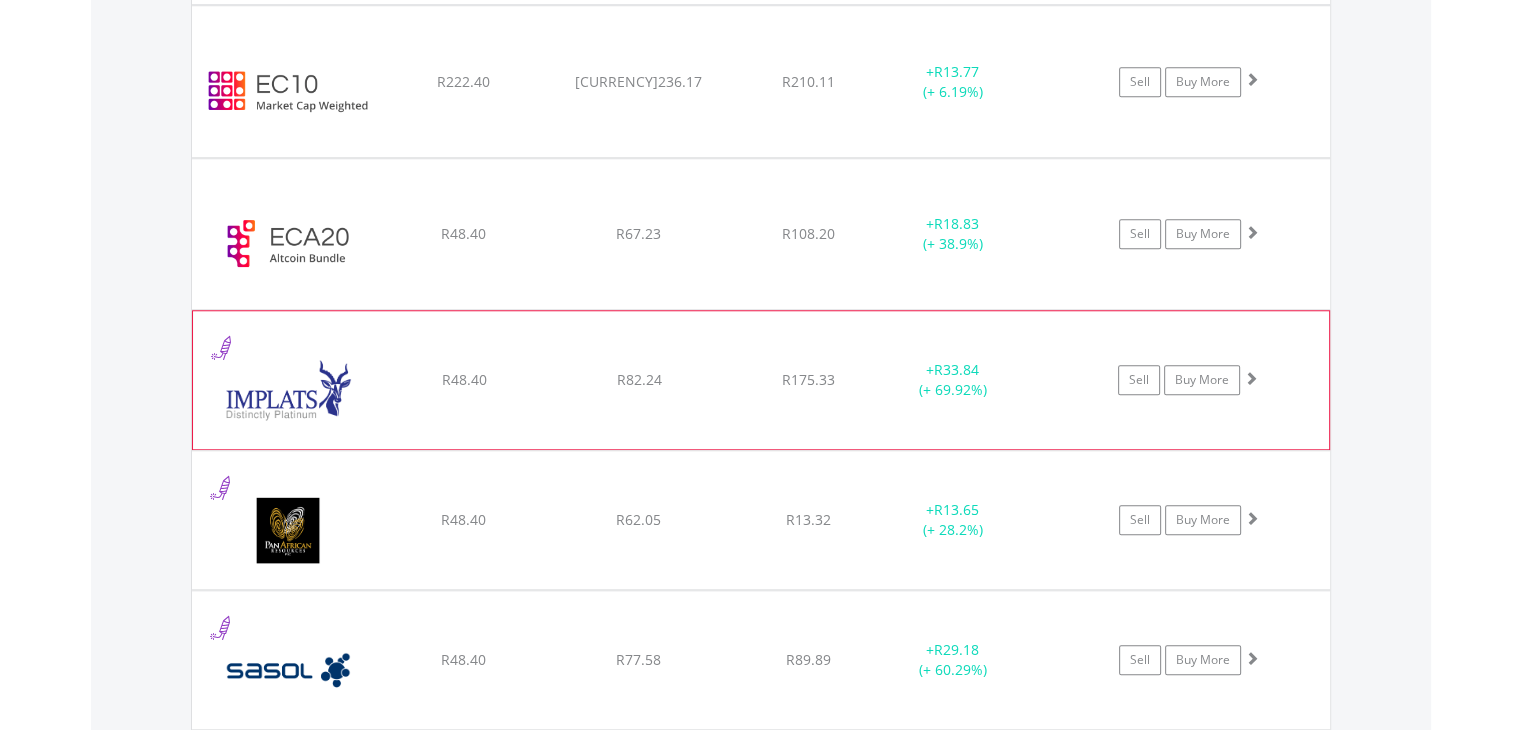 scroll, scrollTop: 1581, scrollLeft: 0, axis: vertical 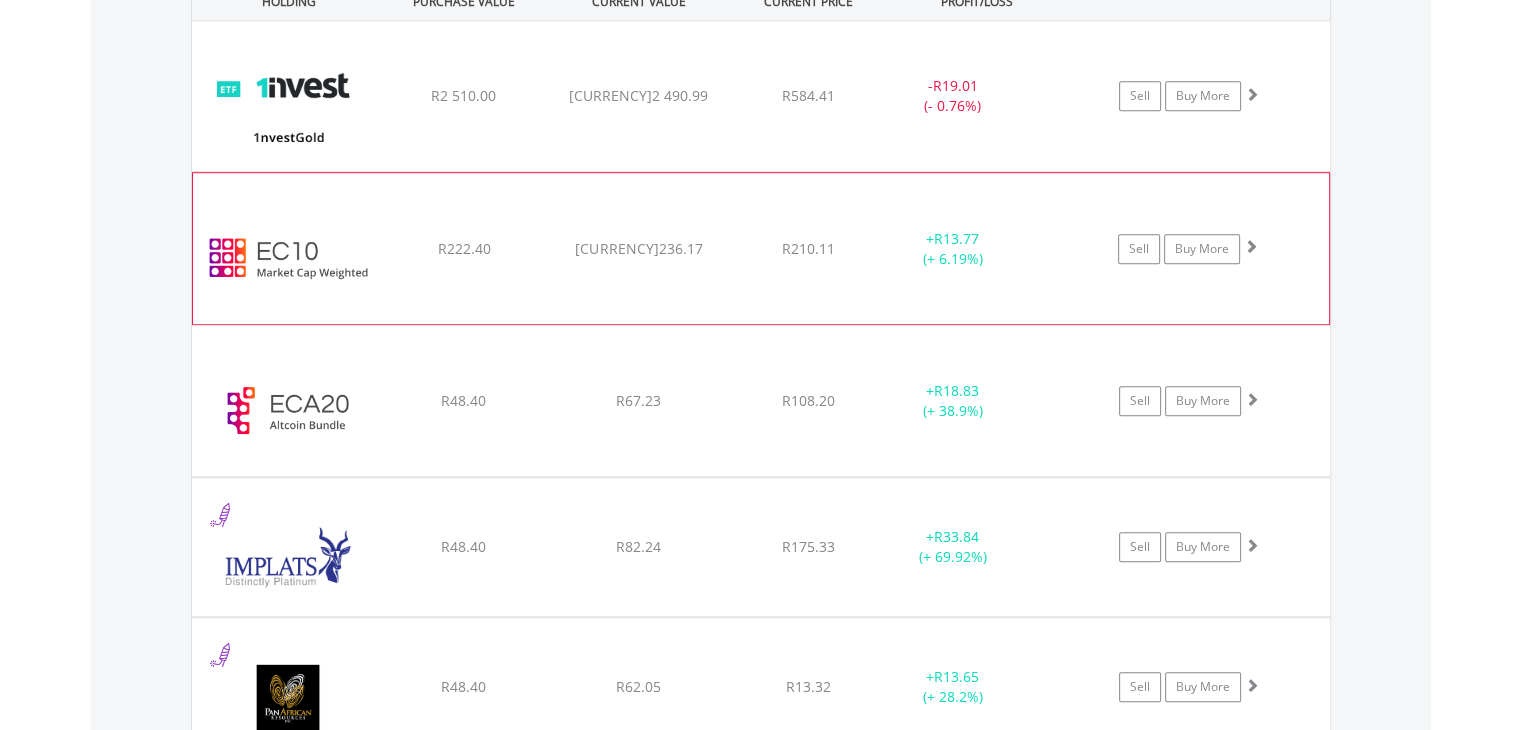 click on "﻿
EasyCrypto 10
[CURRENCY]222.40
[CURRENCY]236.17
[CURRENCY]210.11
+  [CURRENCY]13.77 (+ 6.19%)
Sell
Buy More" at bounding box center (761, 96) 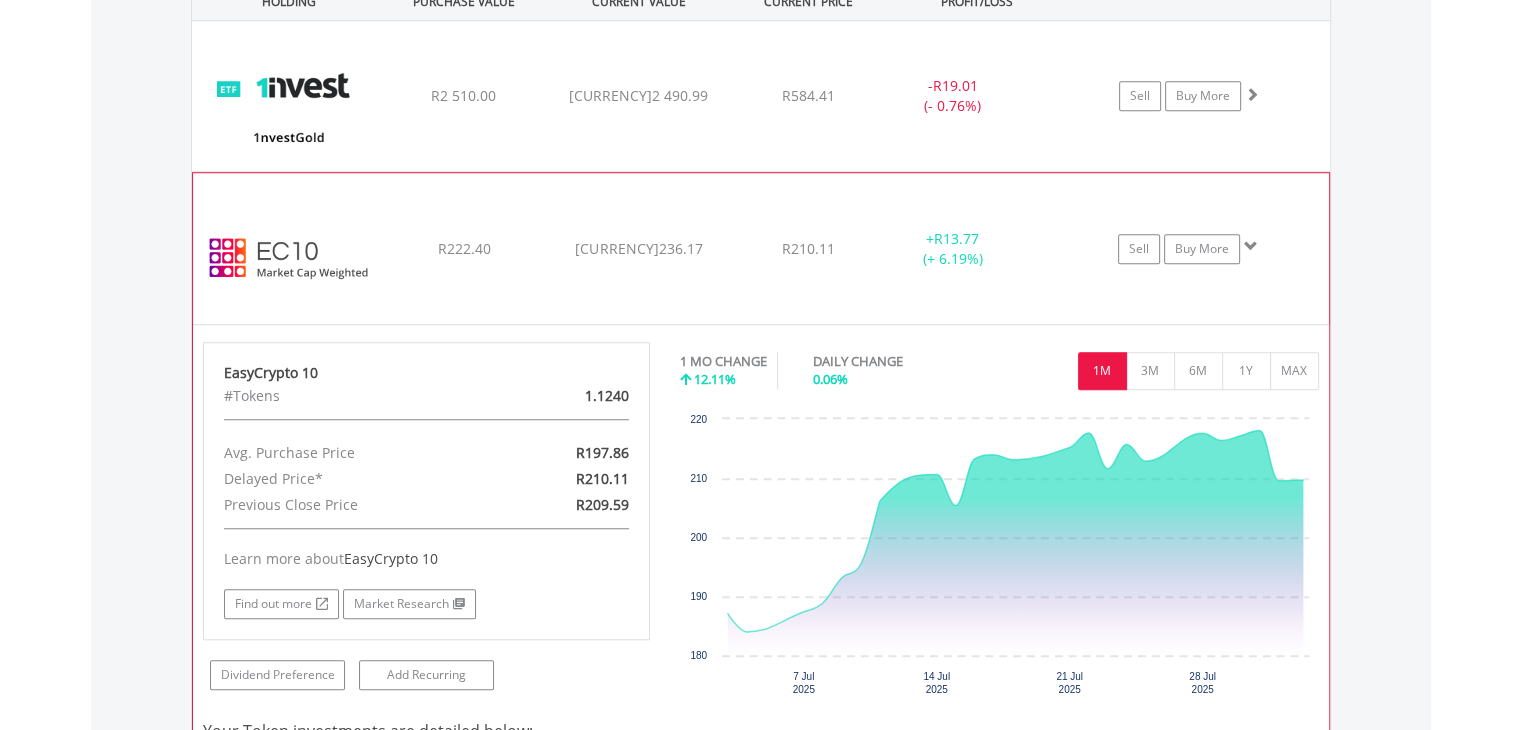 click on "﻿
EasyCrypto 10
[CURRENCY]222.40
[CURRENCY]236.17
[CURRENCY]210.11
+  [CURRENCY]13.77 (+ 6.19%)
Sell
Buy More" at bounding box center (761, 96) 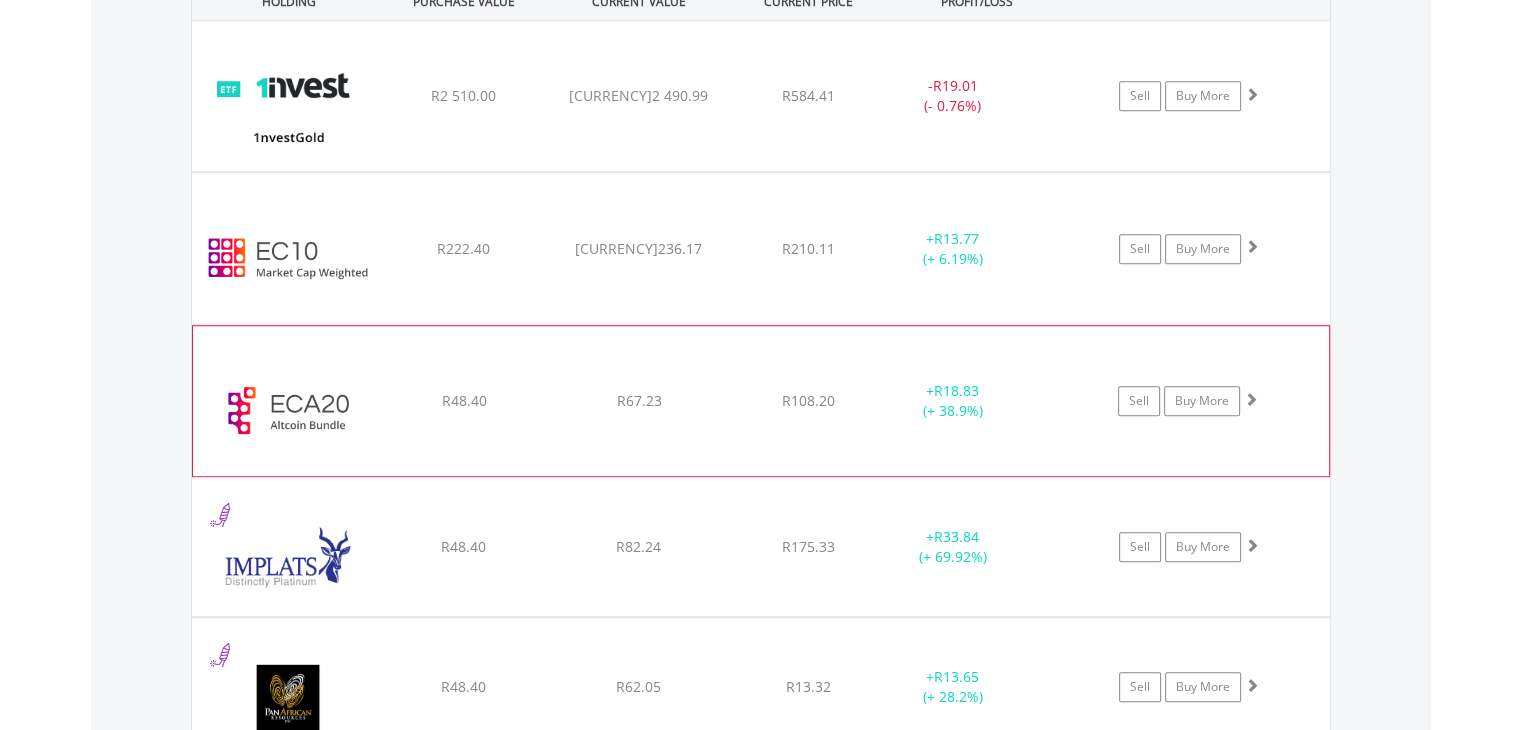 click on "+  R18.83 (+ 38.9%)" at bounding box center [953, 249] 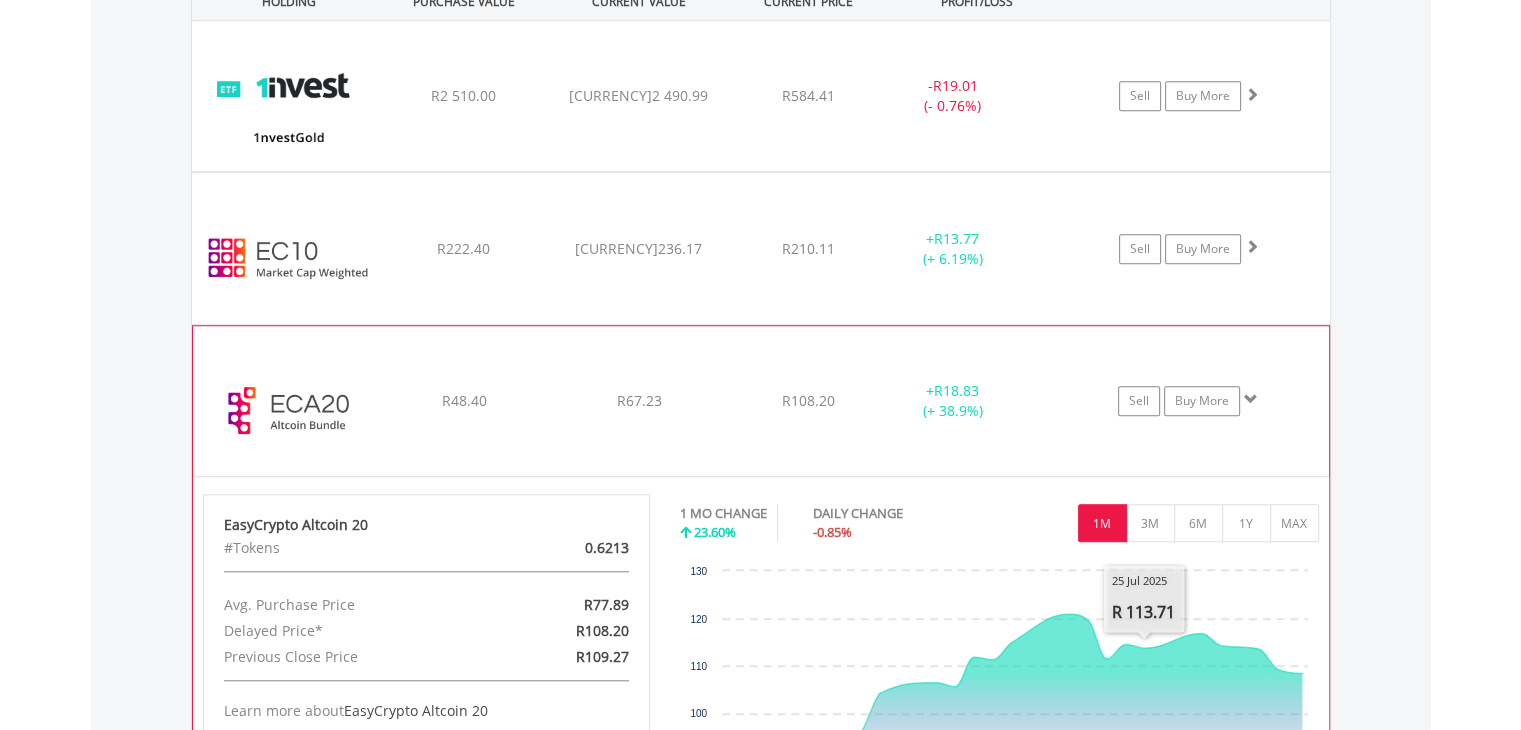 click on "﻿
EasyCrypto Altcoin 20
R48.40
R67.23
R108.20
+  R18.83 (+ 38.9%)
Sell
Buy More
EasyCrypto Altcoin 20
#Tokens
0.6213
Avg. Purchase Price
R77.89
Delayed Price*
R108.20
Previous Close Price
R109.27" at bounding box center [761, 96] 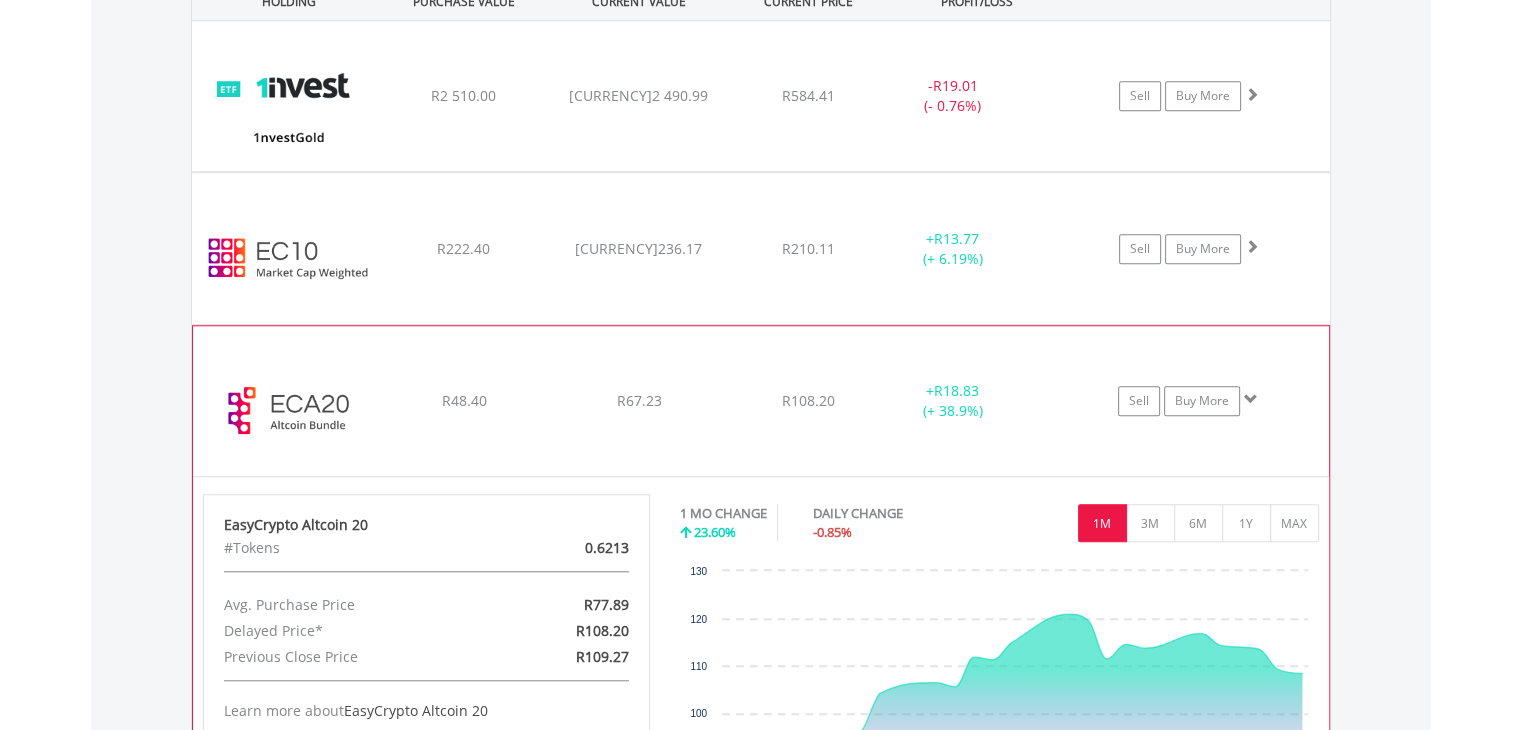 click on "Sell
Buy More" at bounding box center (1199, 96) 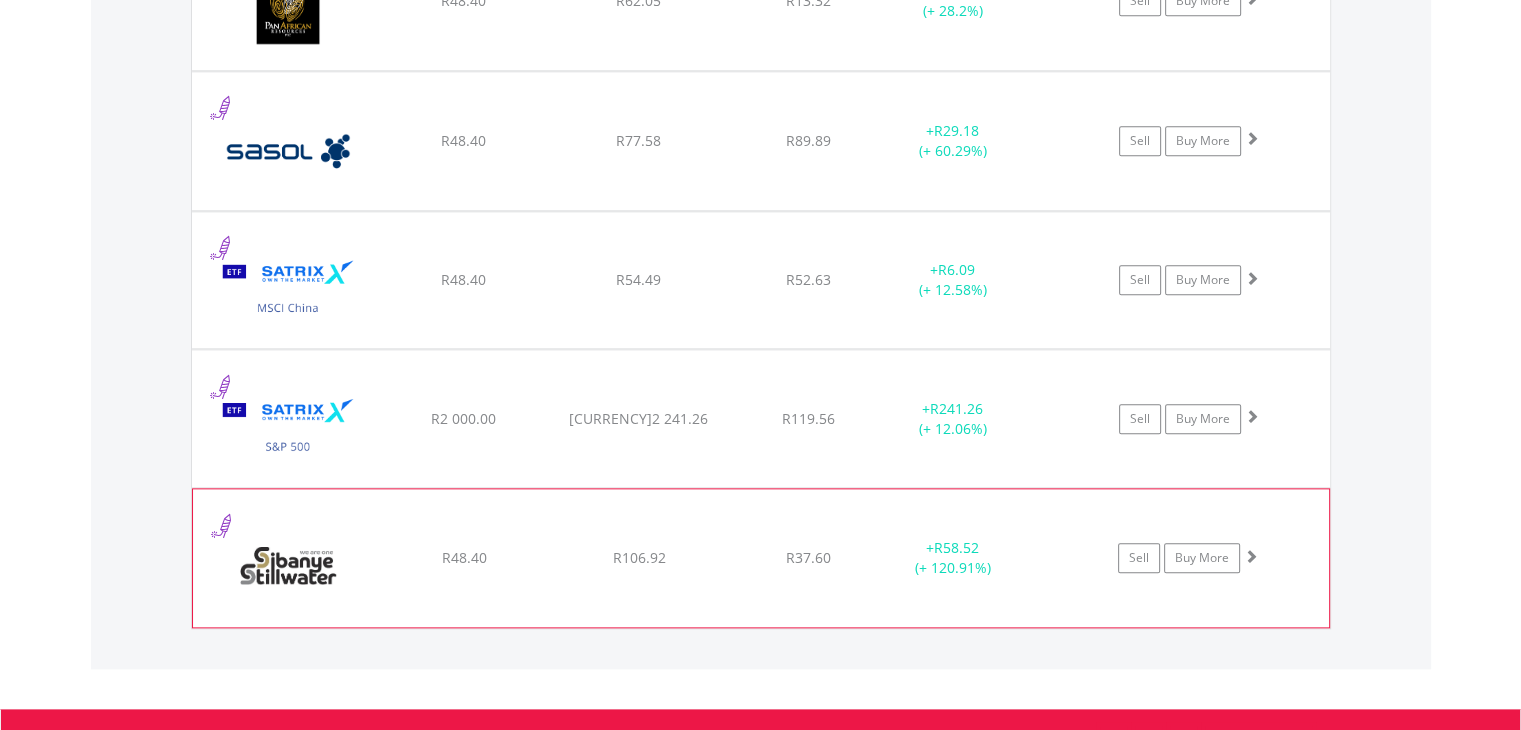 scroll, scrollTop: 2281, scrollLeft: 0, axis: vertical 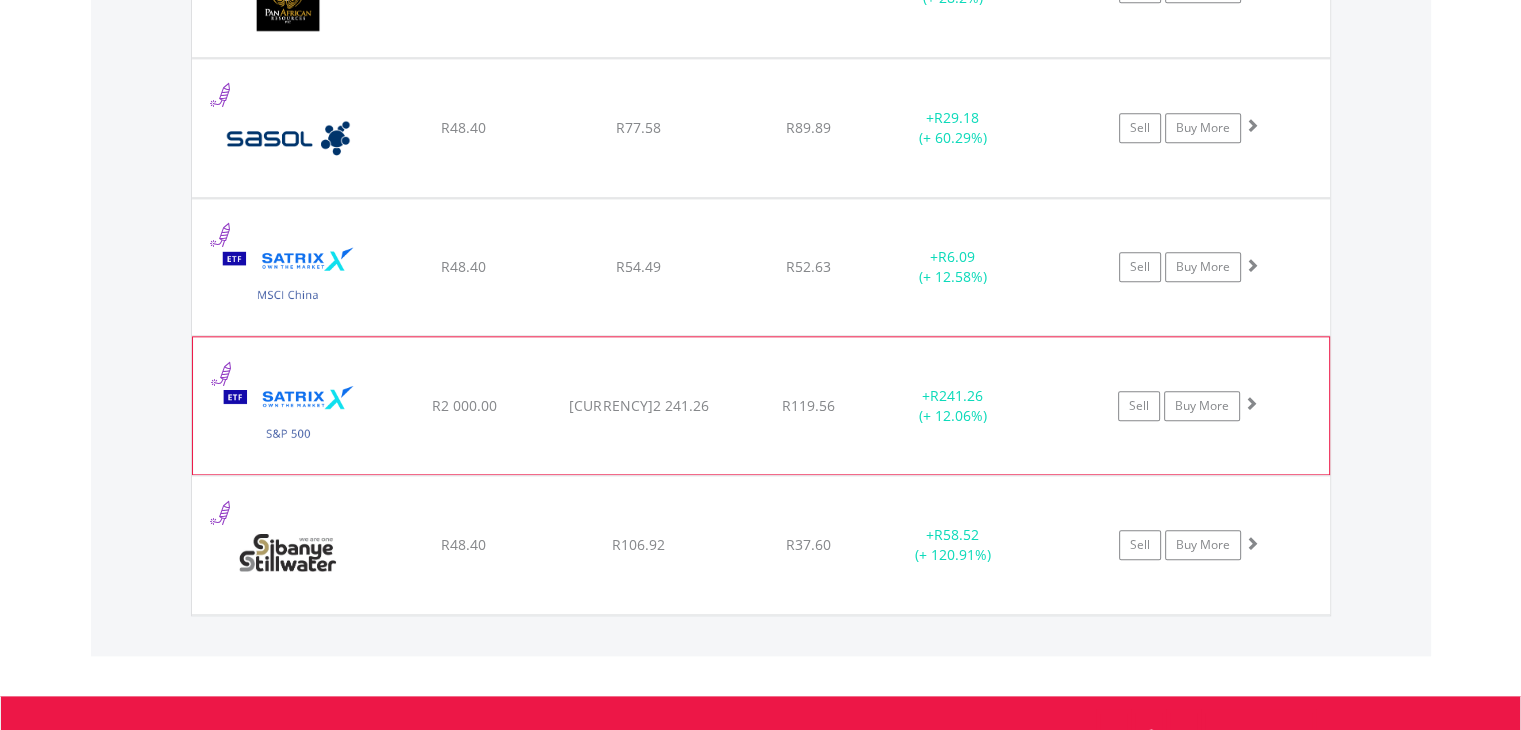 click on "﻿
Satrix S&P 500 ETF
R2 000.00
R2 241.26
R119.56
+  R241.26 (+ 12.06%)
Sell
Buy More" at bounding box center [761, -604] 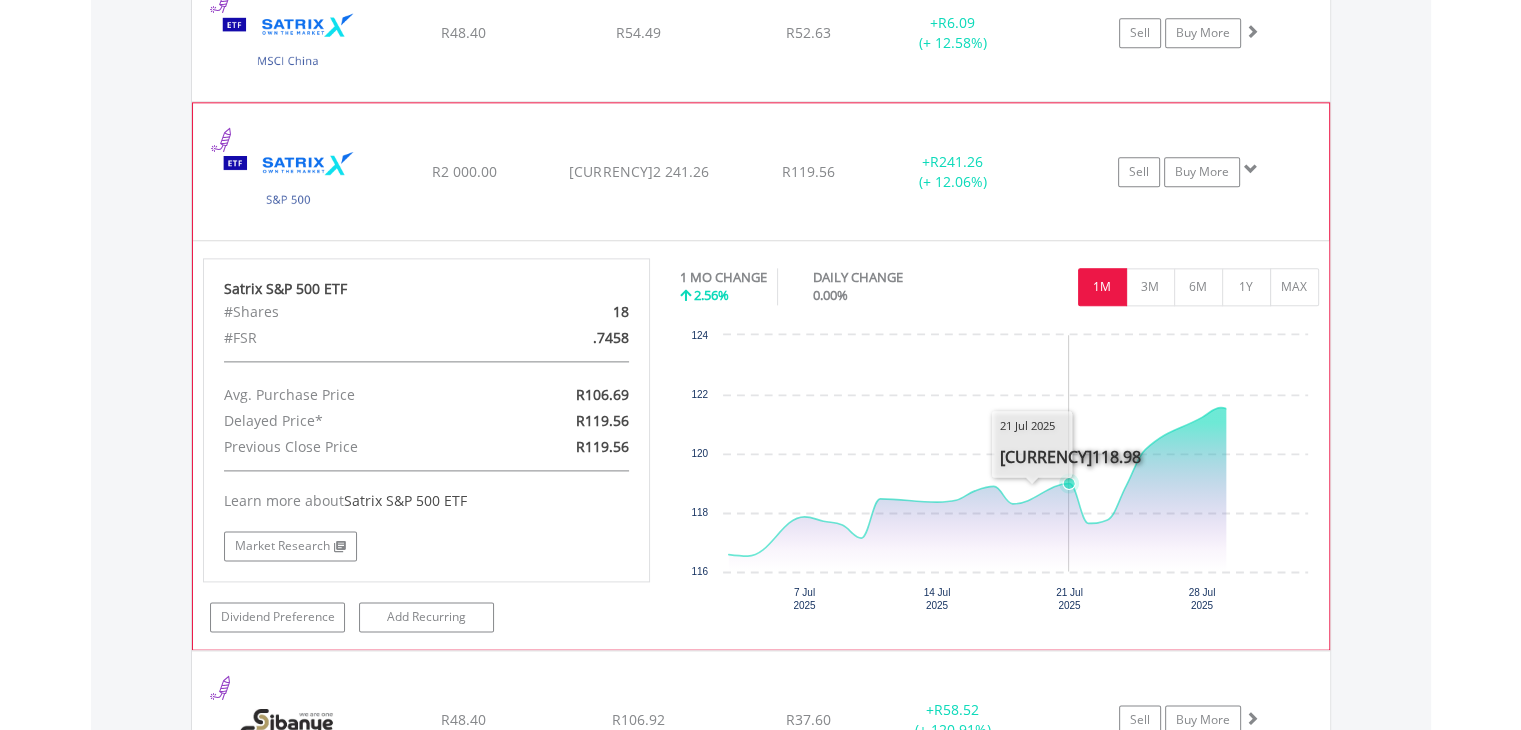 scroll, scrollTop: 2581, scrollLeft: 0, axis: vertical 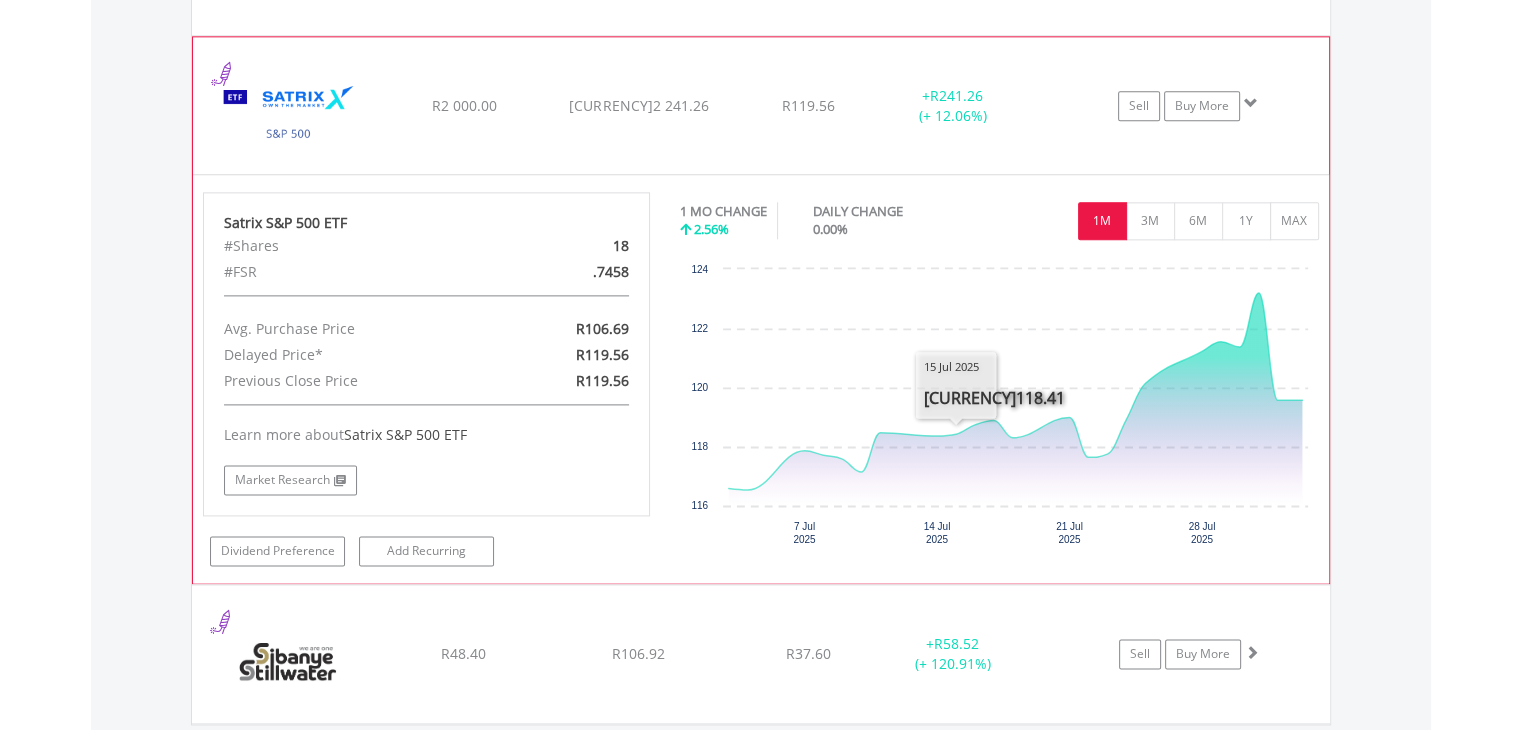 click on "﻿
Satrix S&P 500 ETF
R2 000.00
R2 241.26
R119.56
+  R241.26 (+ 12.06%)
Sell
Buy More" at bounding box center (761, -904) 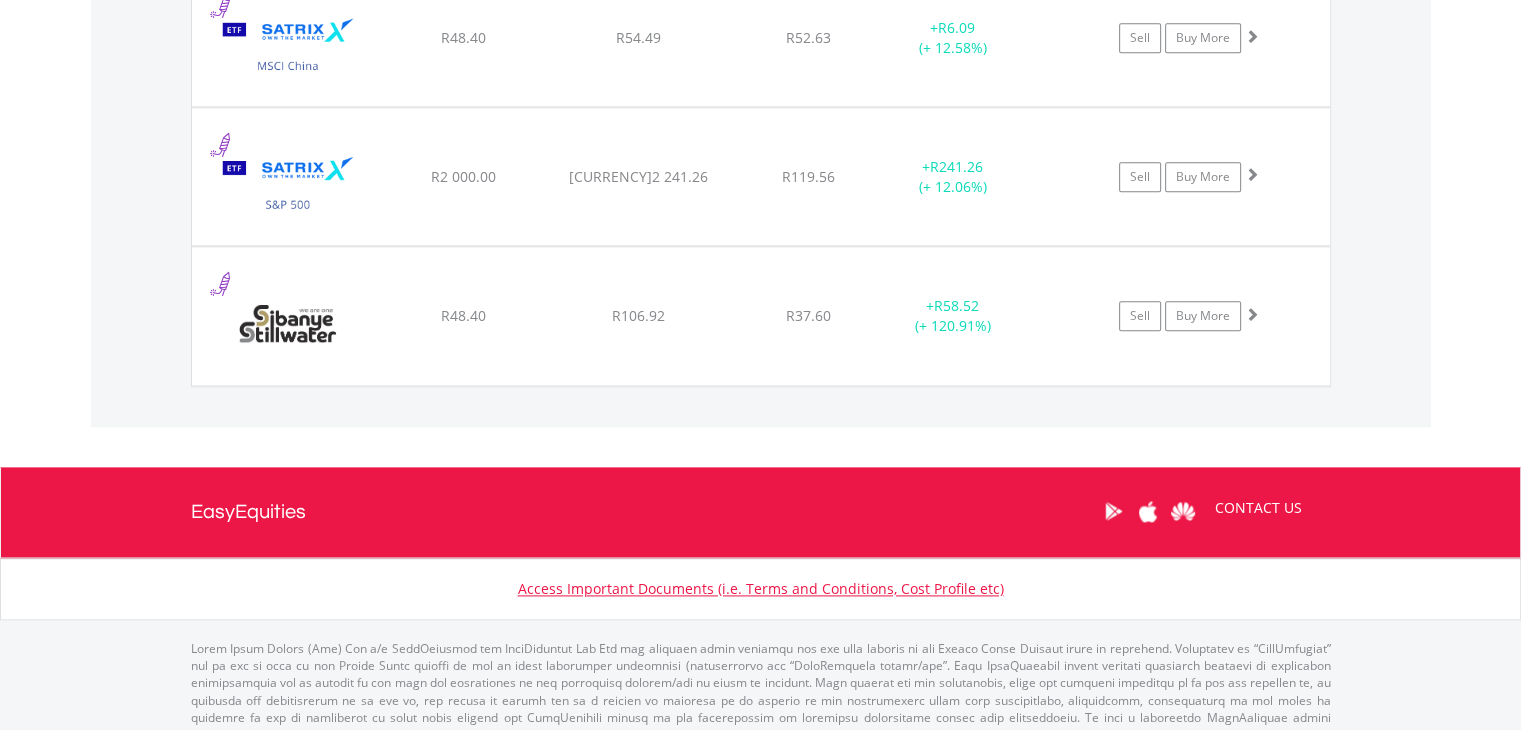 drag, startPoint x: 1486, startPoint y: 548, endPoint x: 1535, endPoint y: 593, distance: 66.52819 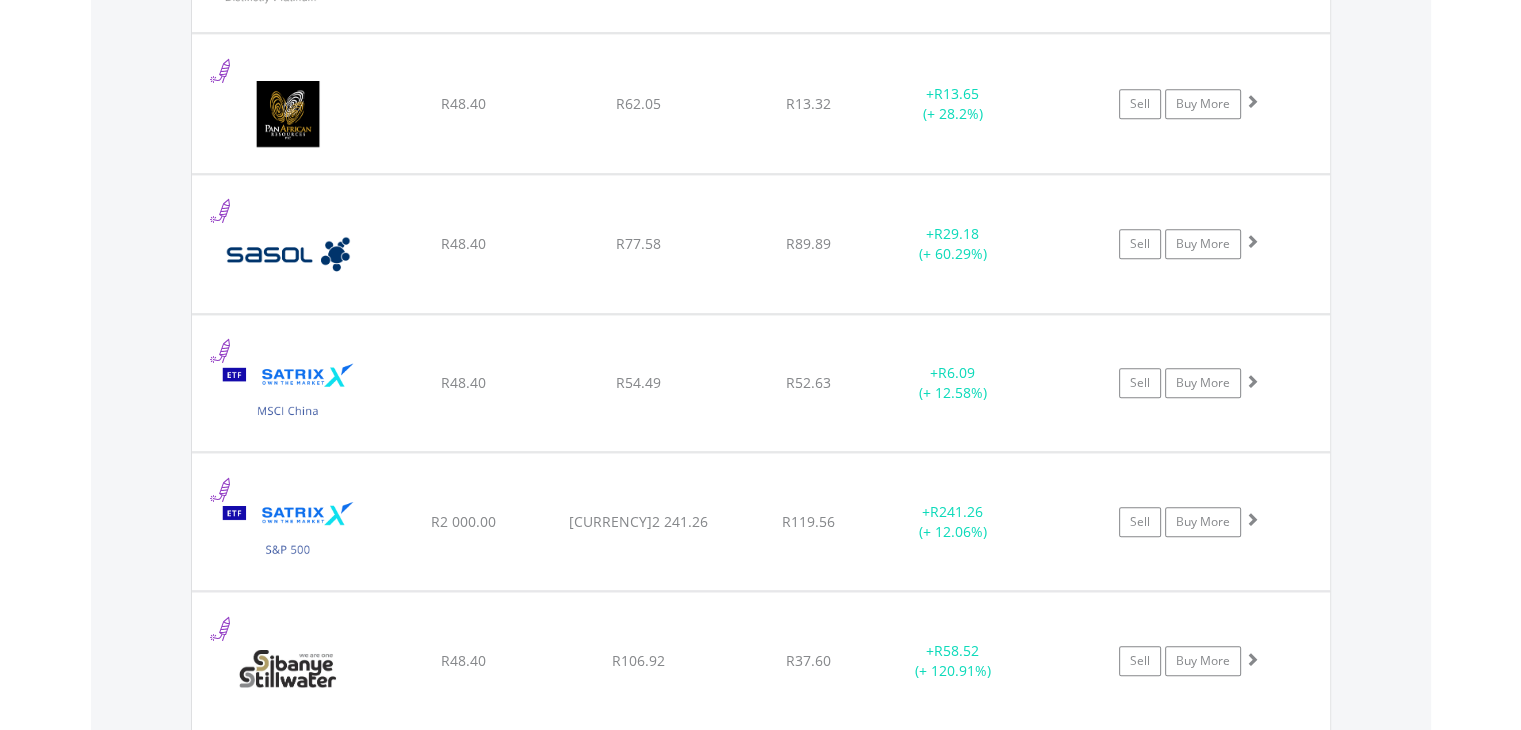 scroll, scrollTop: 859, scrollLeft: 0, axis: vertical 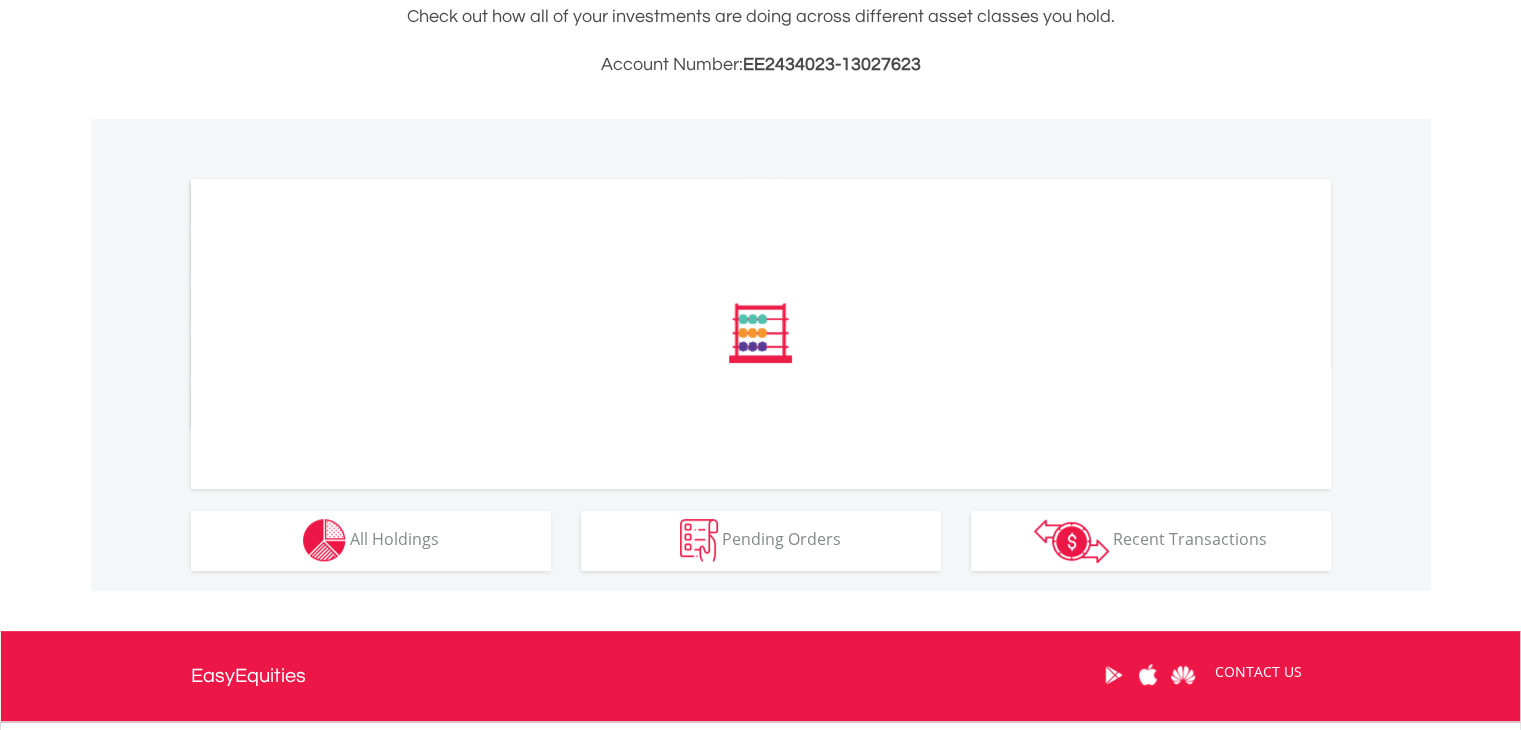 click on "﻿
Distribution
Current Value
Show All
Go to  Invest Now  to diversify your investment types.
Investment types
Manager" at bounding box center [0, 0] 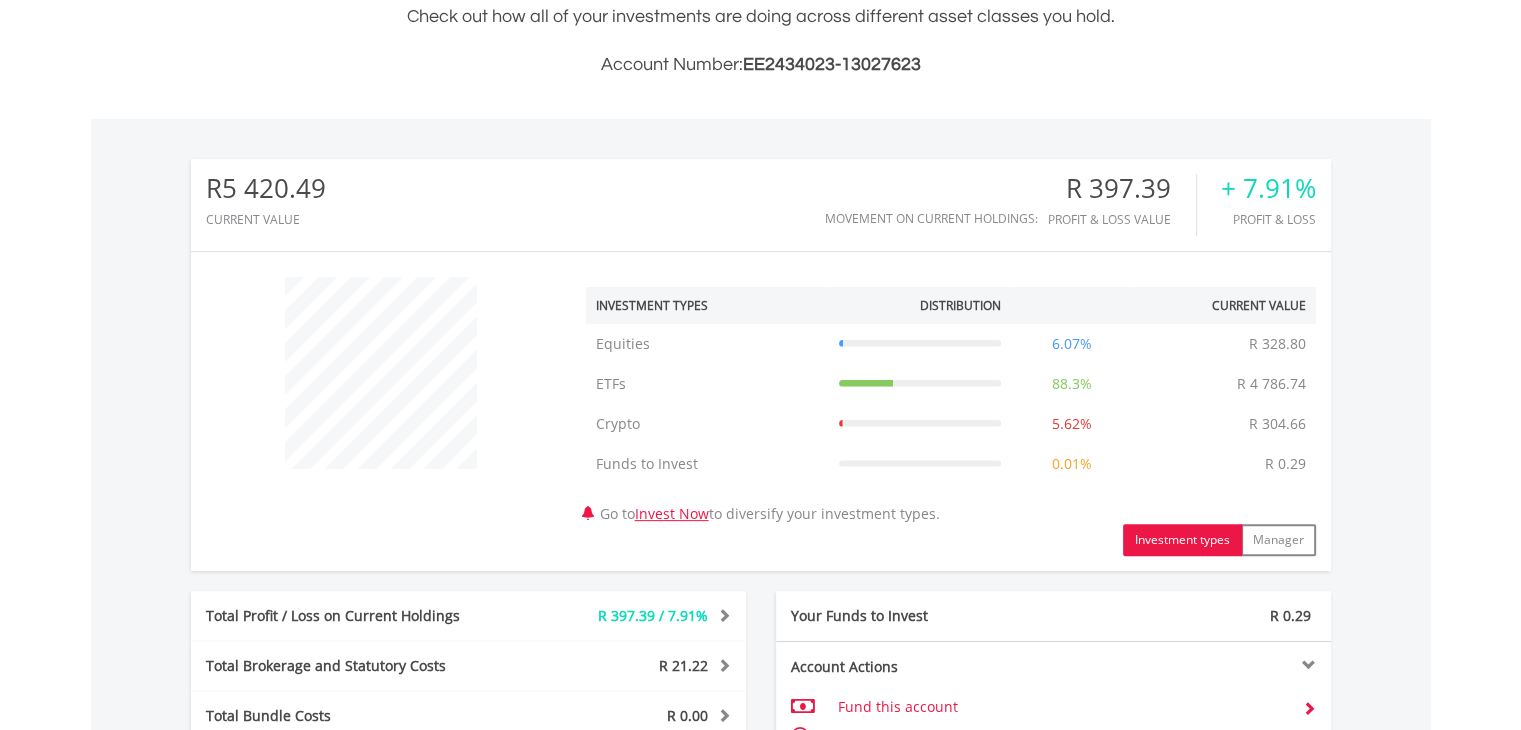 scroll, scrollTop: 999808, scrollLeft: 999620, axis: both 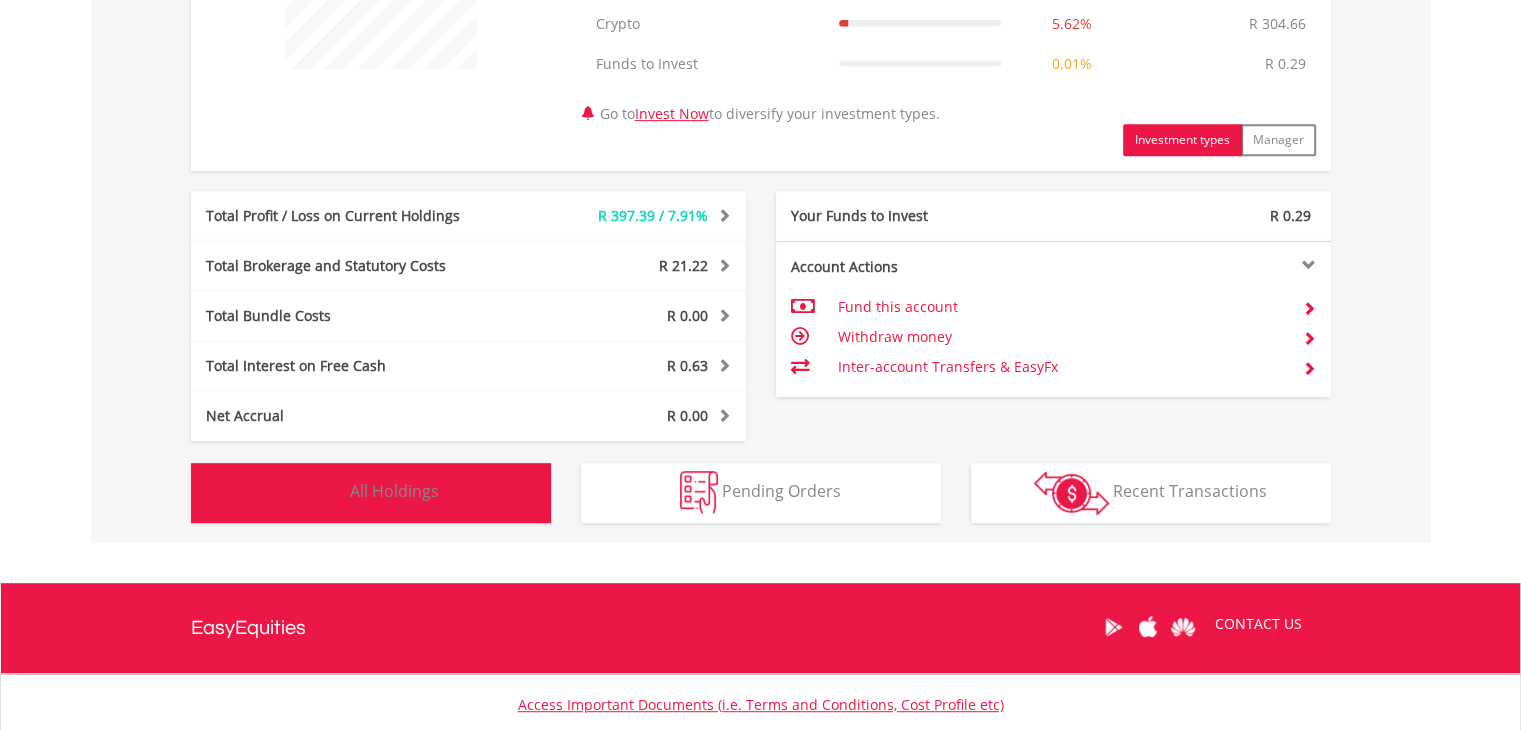 click on "Holdings
All Holdings" at bounding box center (371, 493) 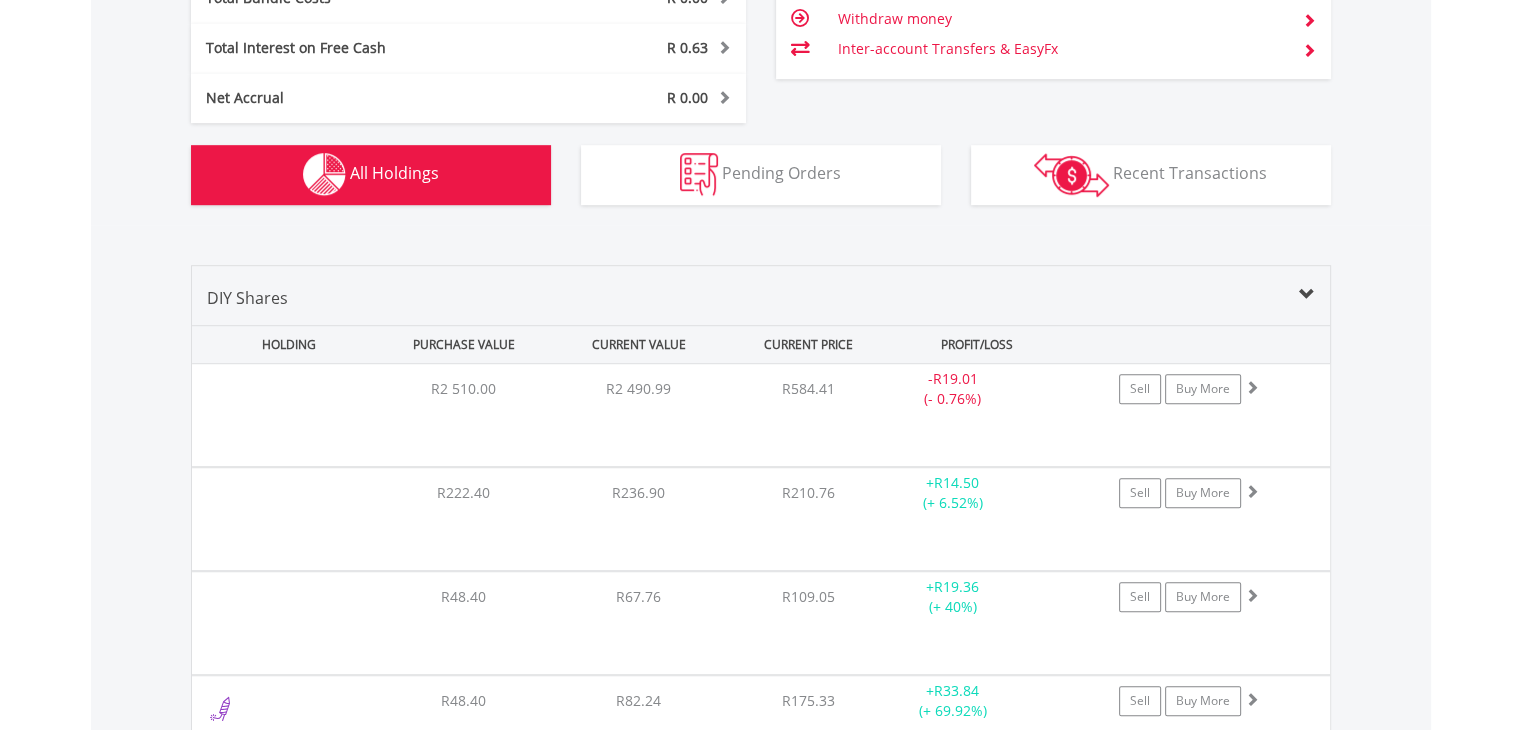 scroll, scrollTop: 1202, scrollLeft: 0, axis: vertical 